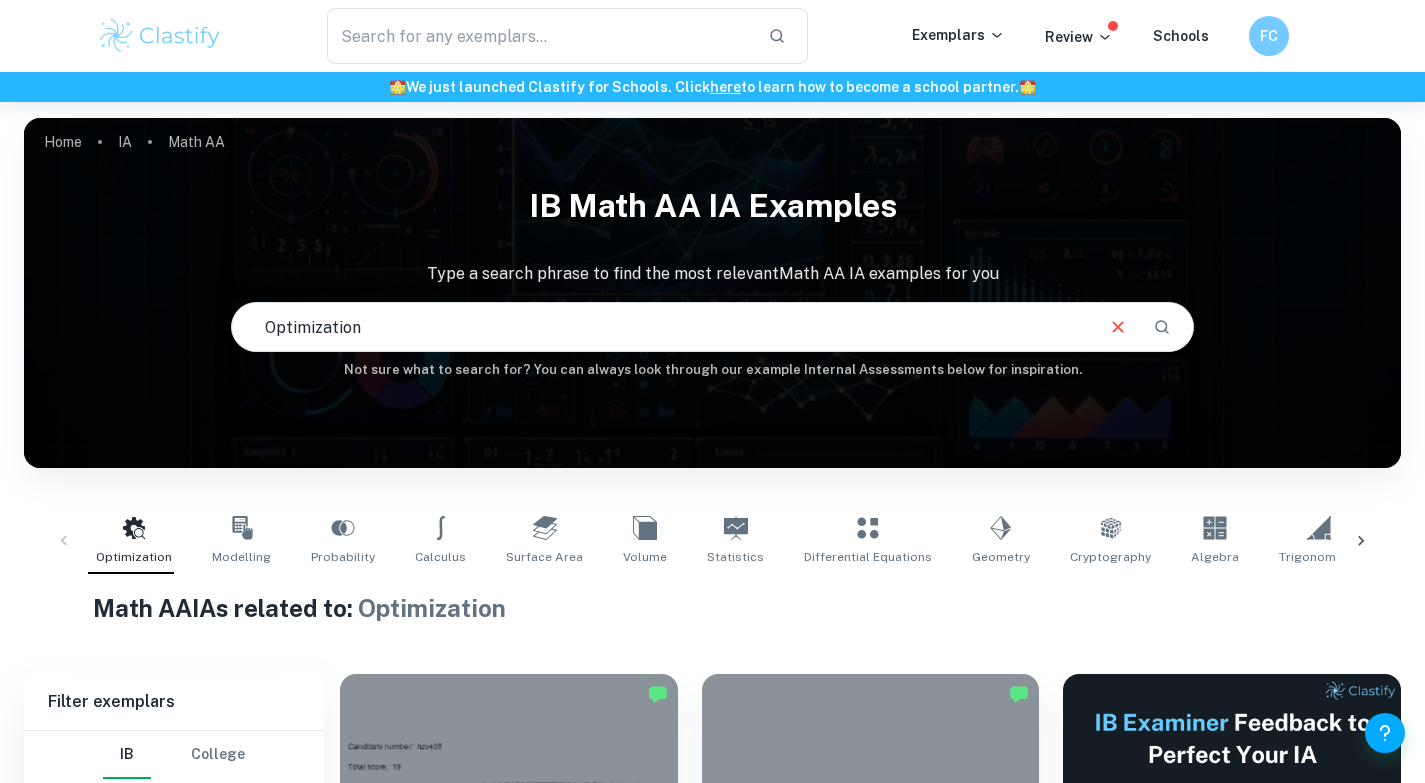 scroll, scrollTop: 0, scrollLeft: 0, axis: both 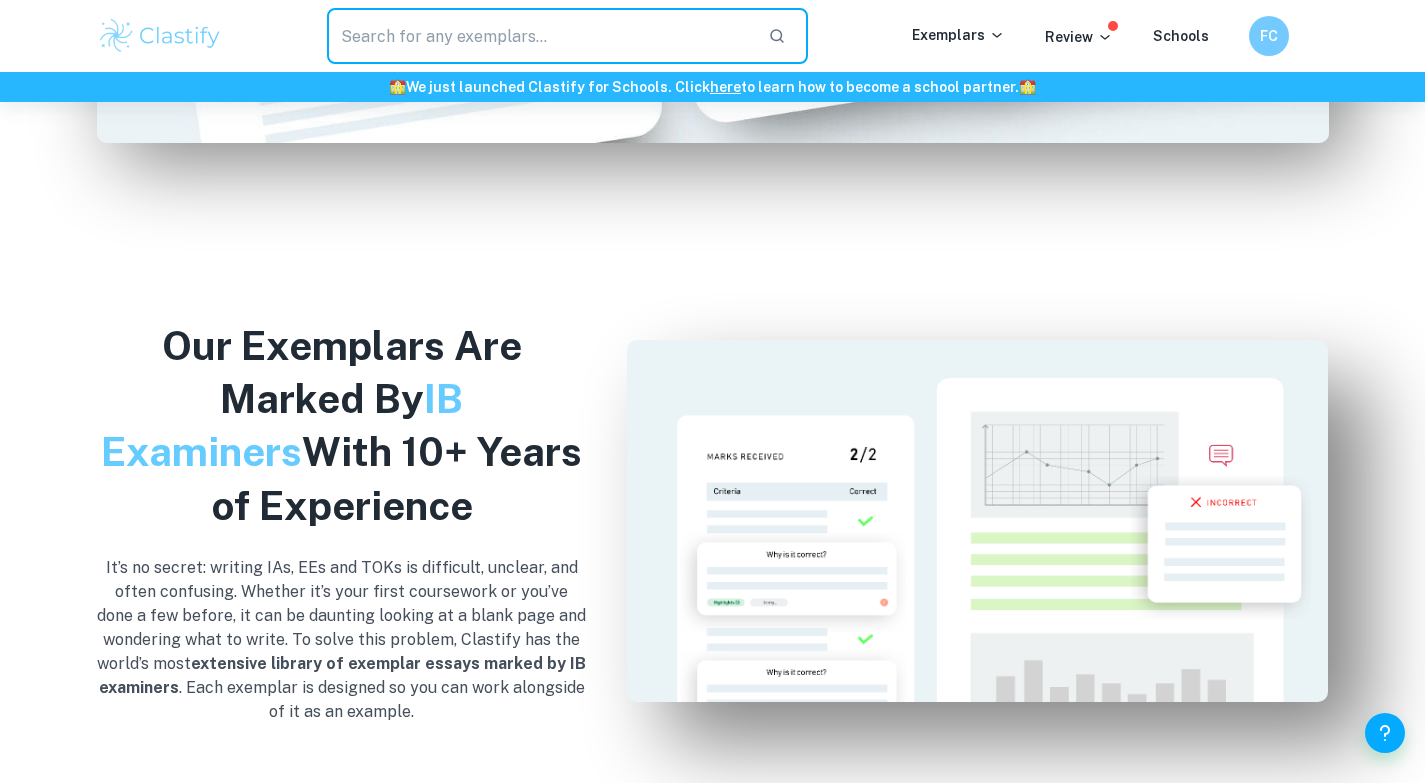click at bounding box center [540, 36] 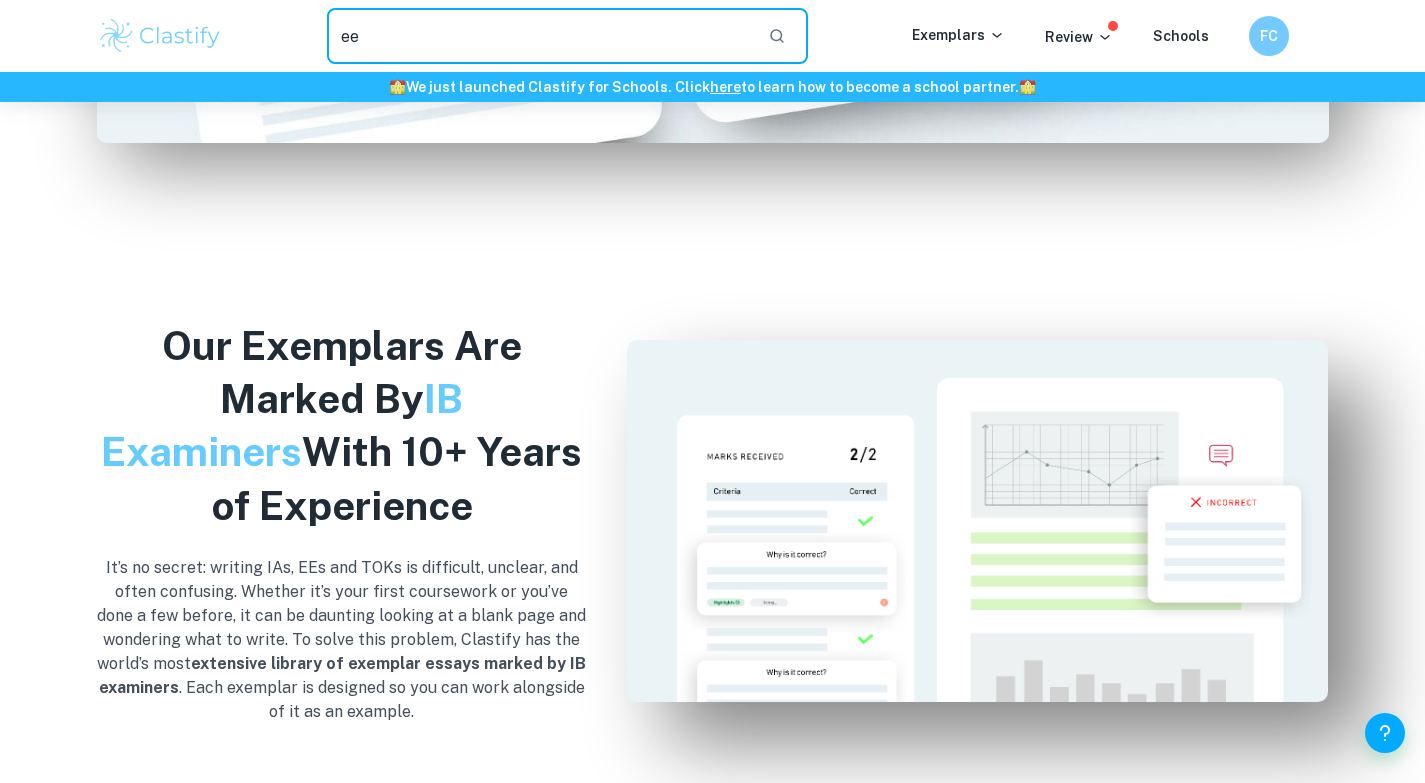 type on "ee" 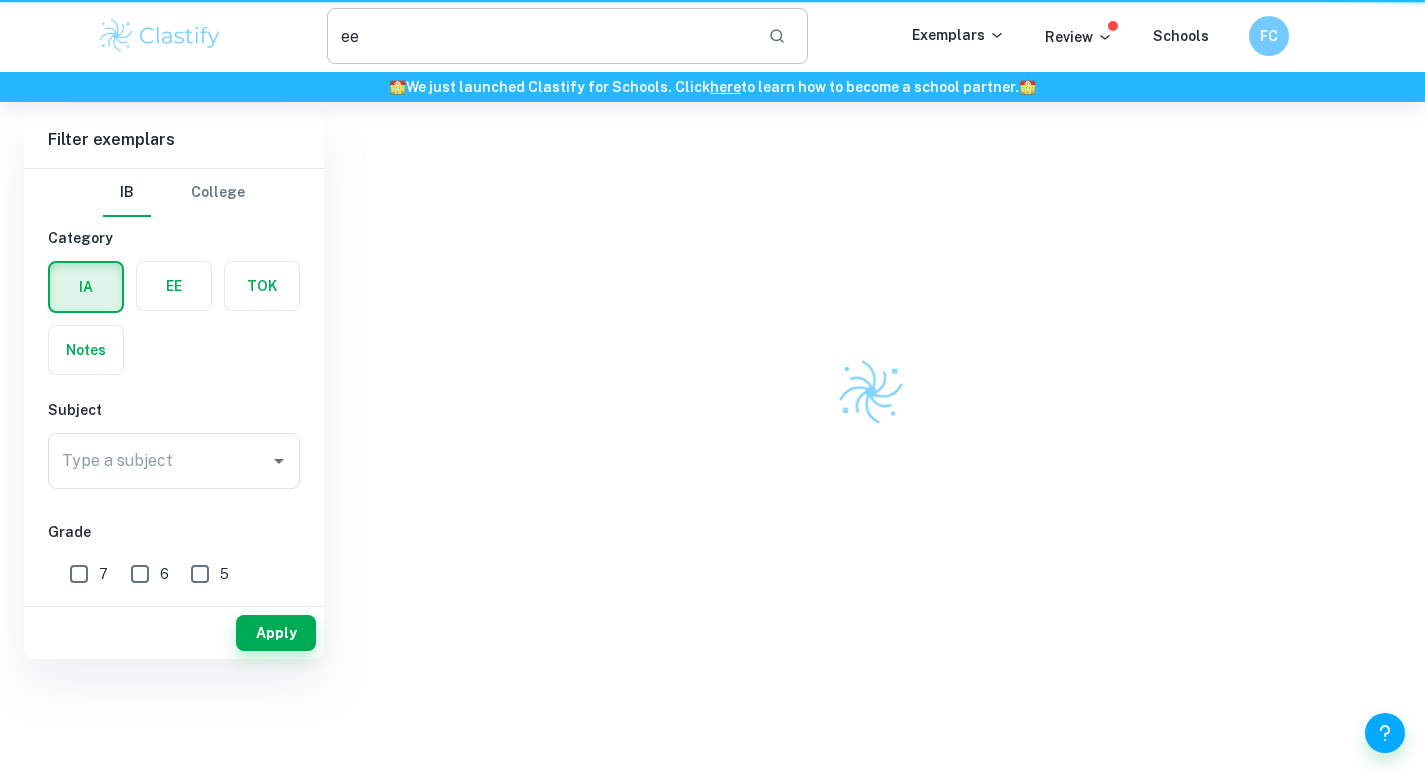 scroll, scrollTop: 0, scrollLeft: 0, axis: both 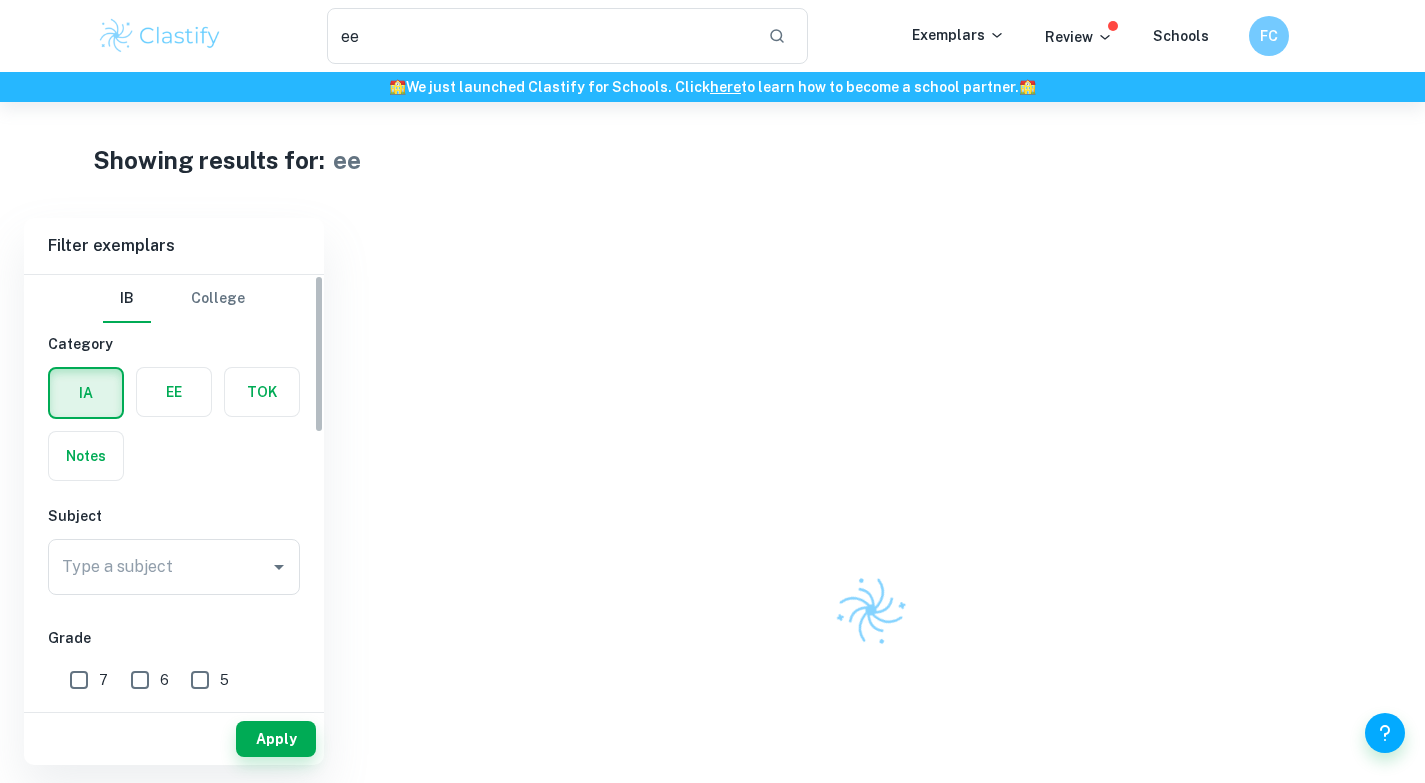 click at bounding box center (174, 392) 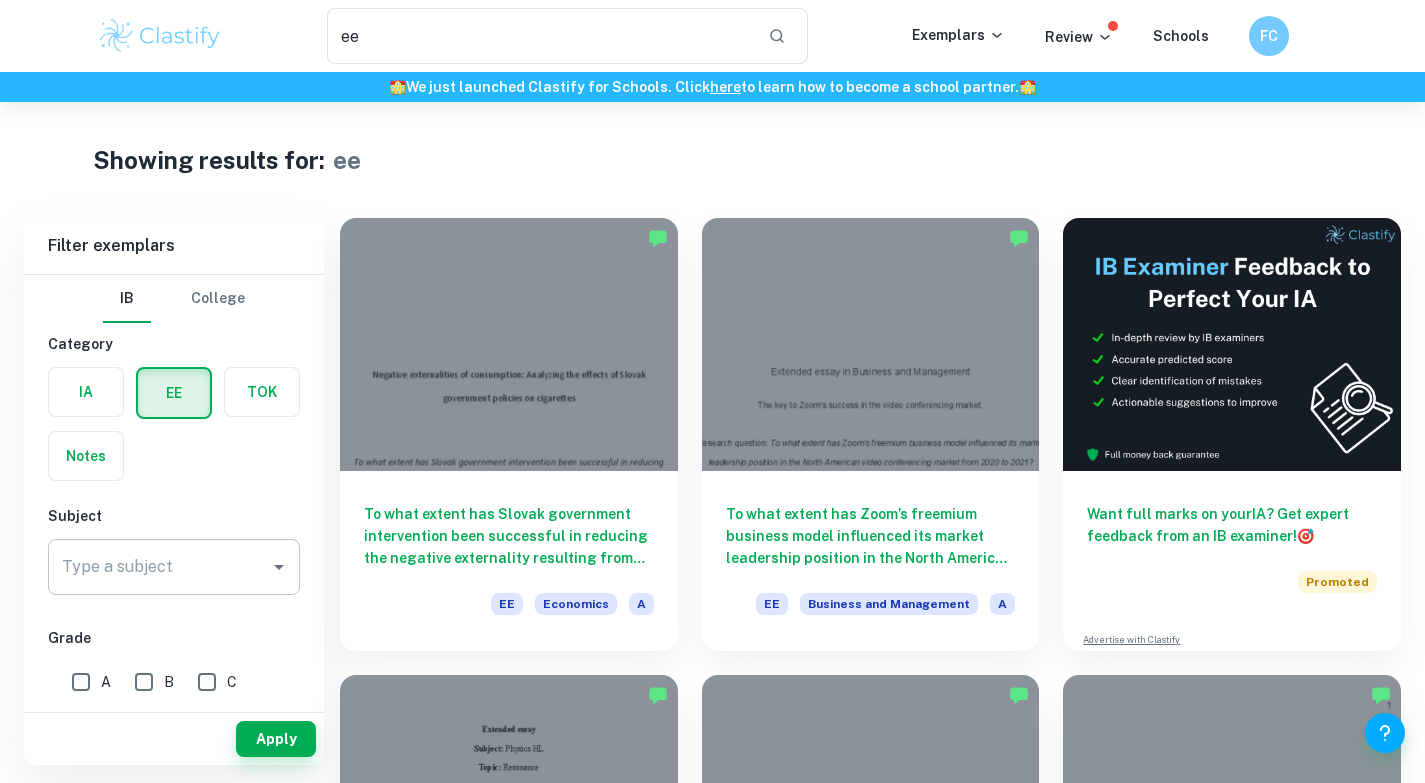 click on "Type a subject" at bounding box center [174, 567] 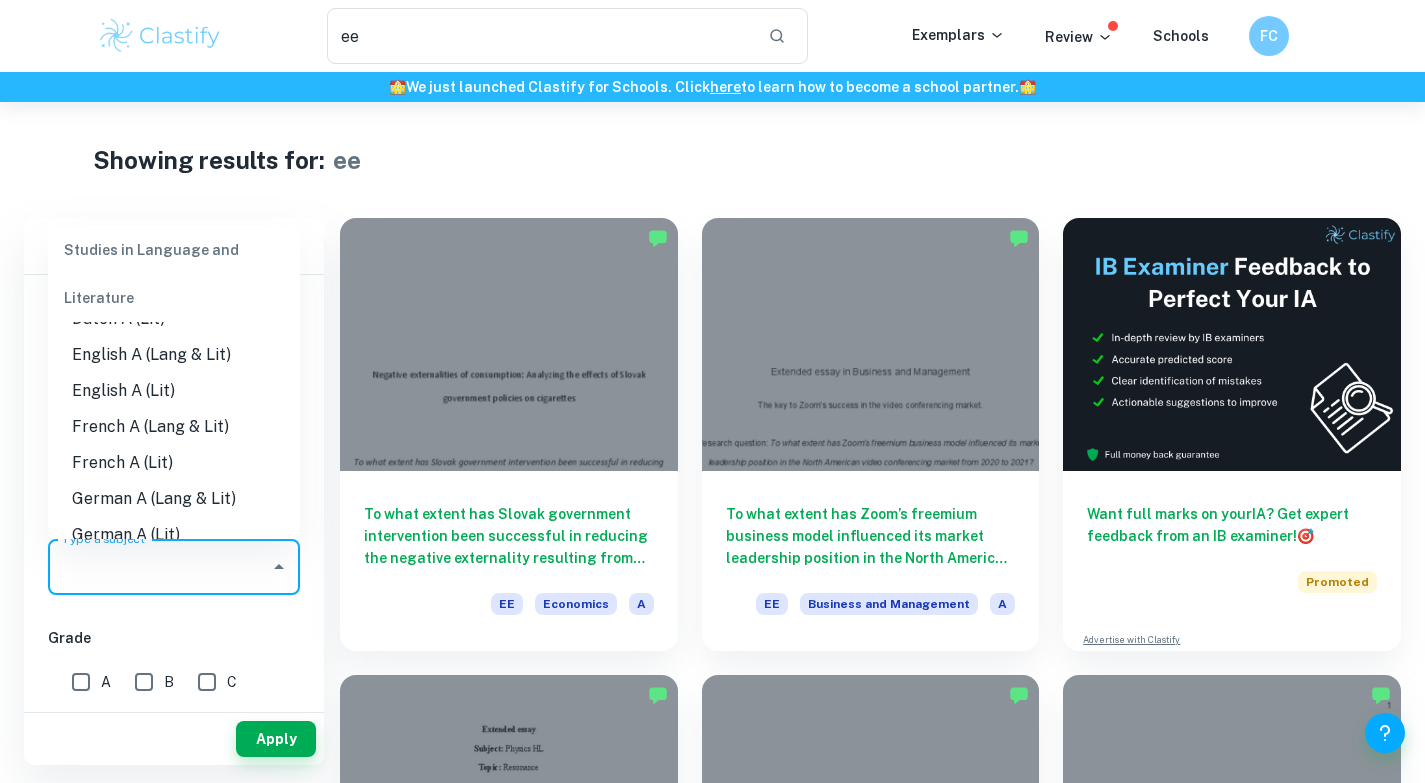 scroll, scrollTop: 199, scrollLeft: 0, axis: vertical 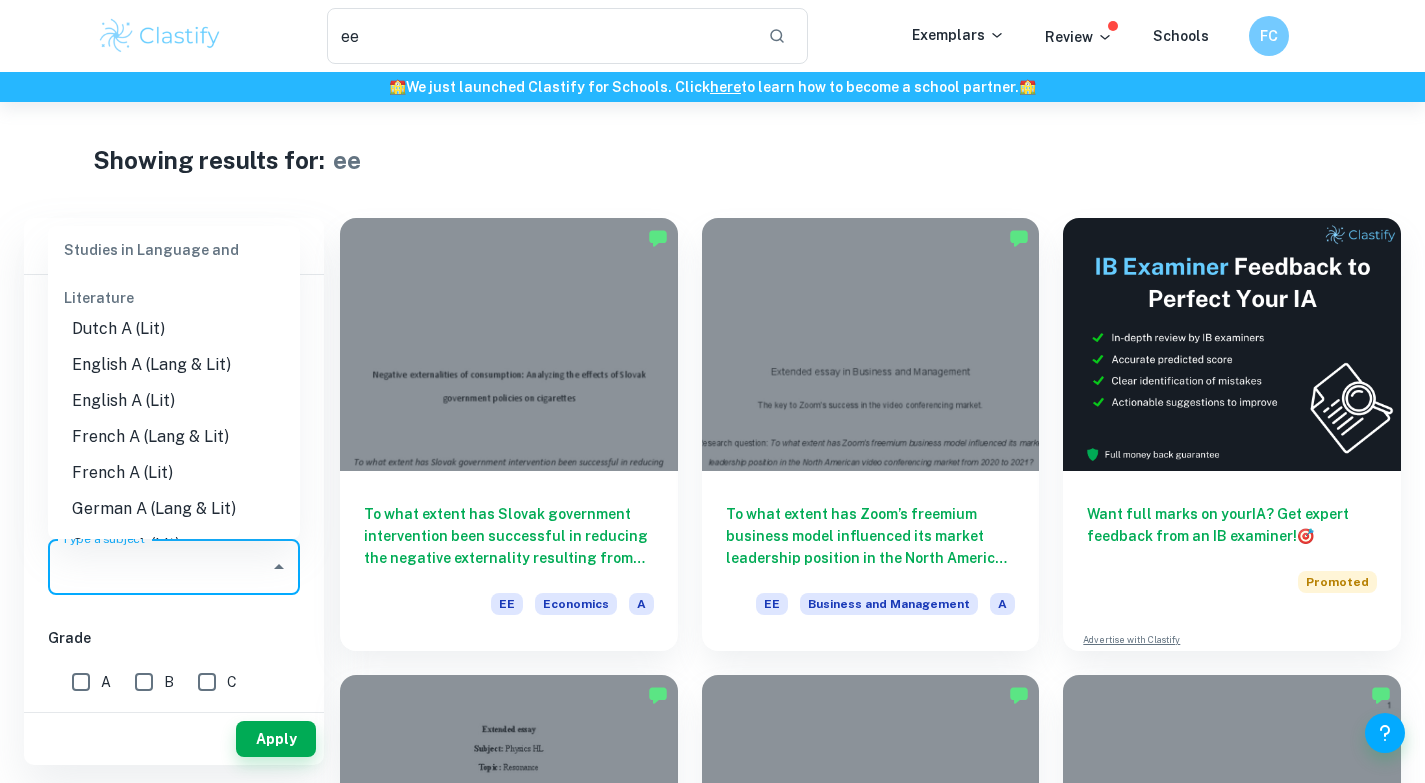 click on "English A (Lang & Lit)" at bounding box center [174, 365] 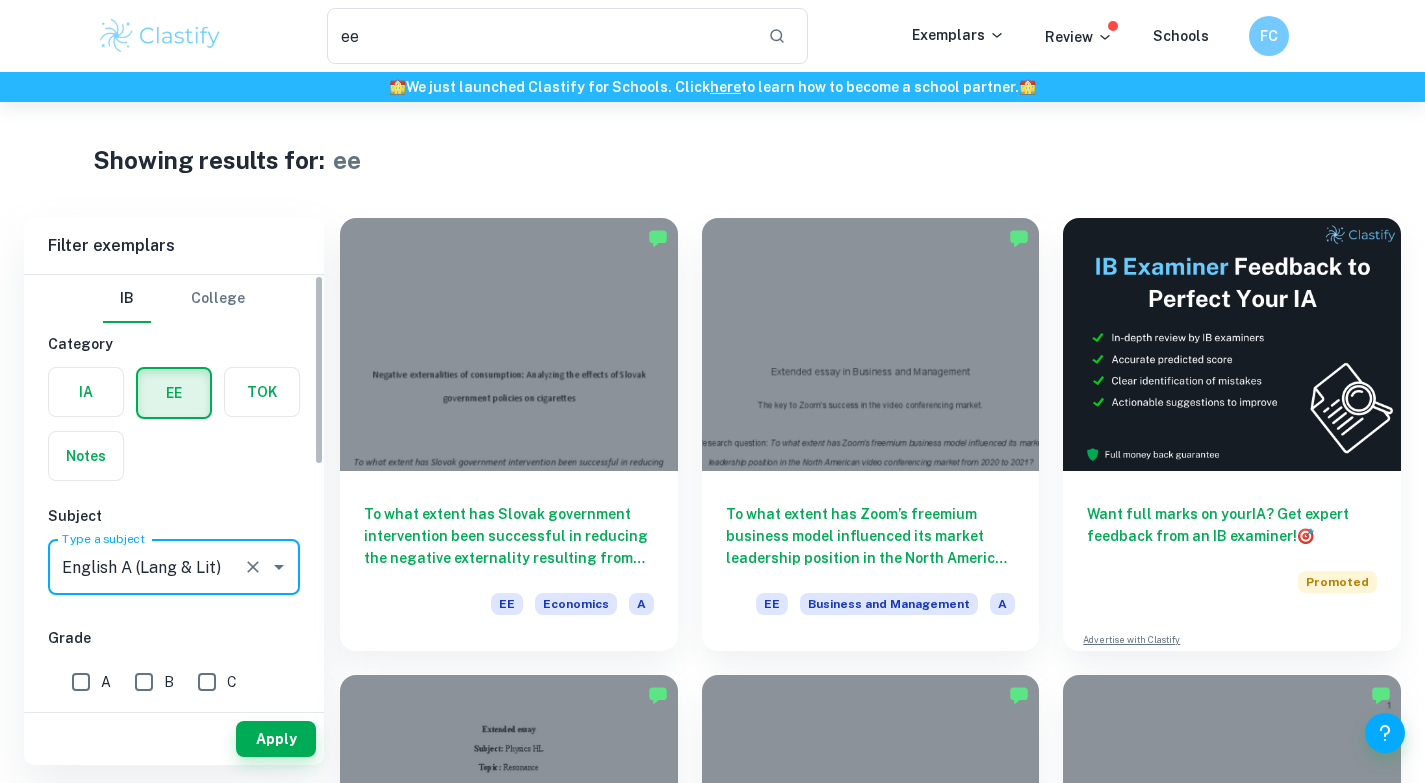 click on "A" at bounding box center (81, 682) 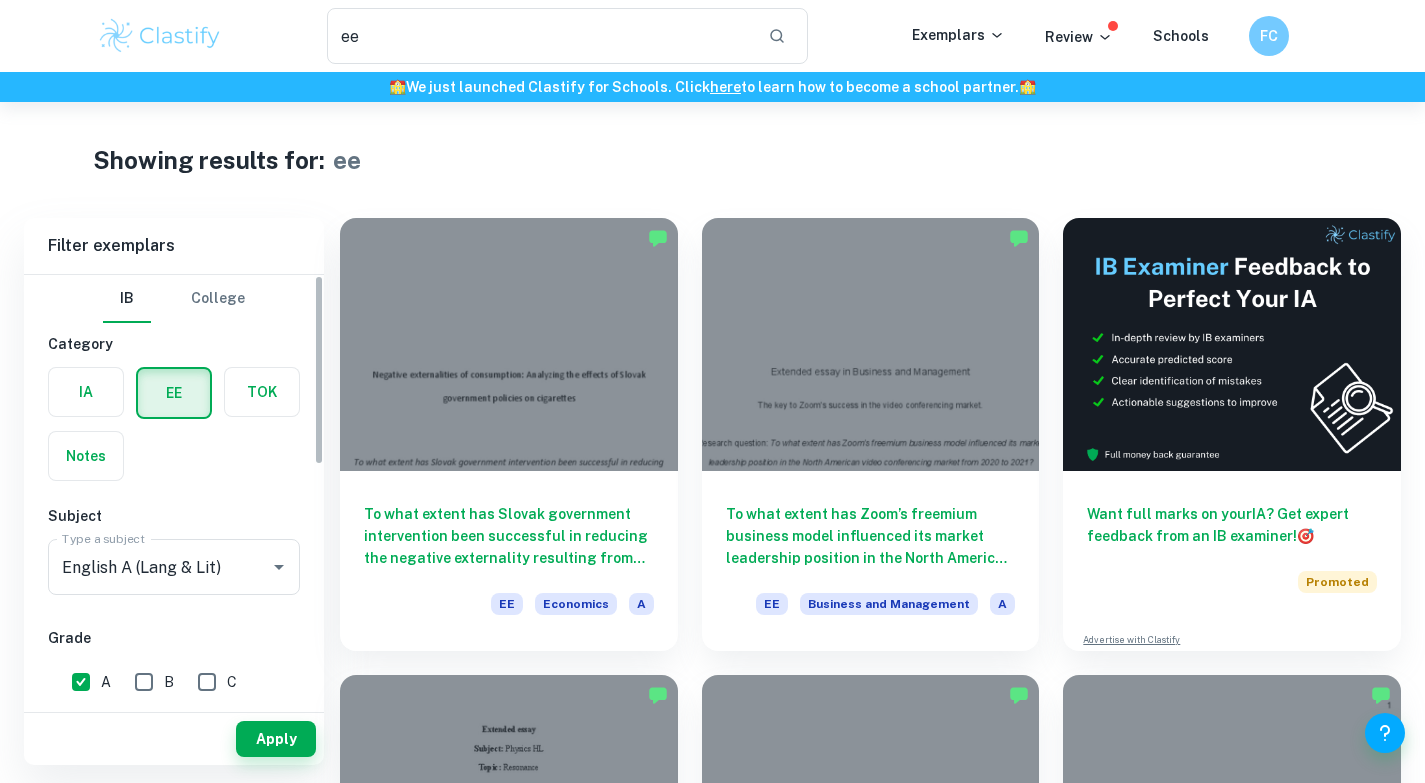 click on "B" at bounding box center [144, 682] 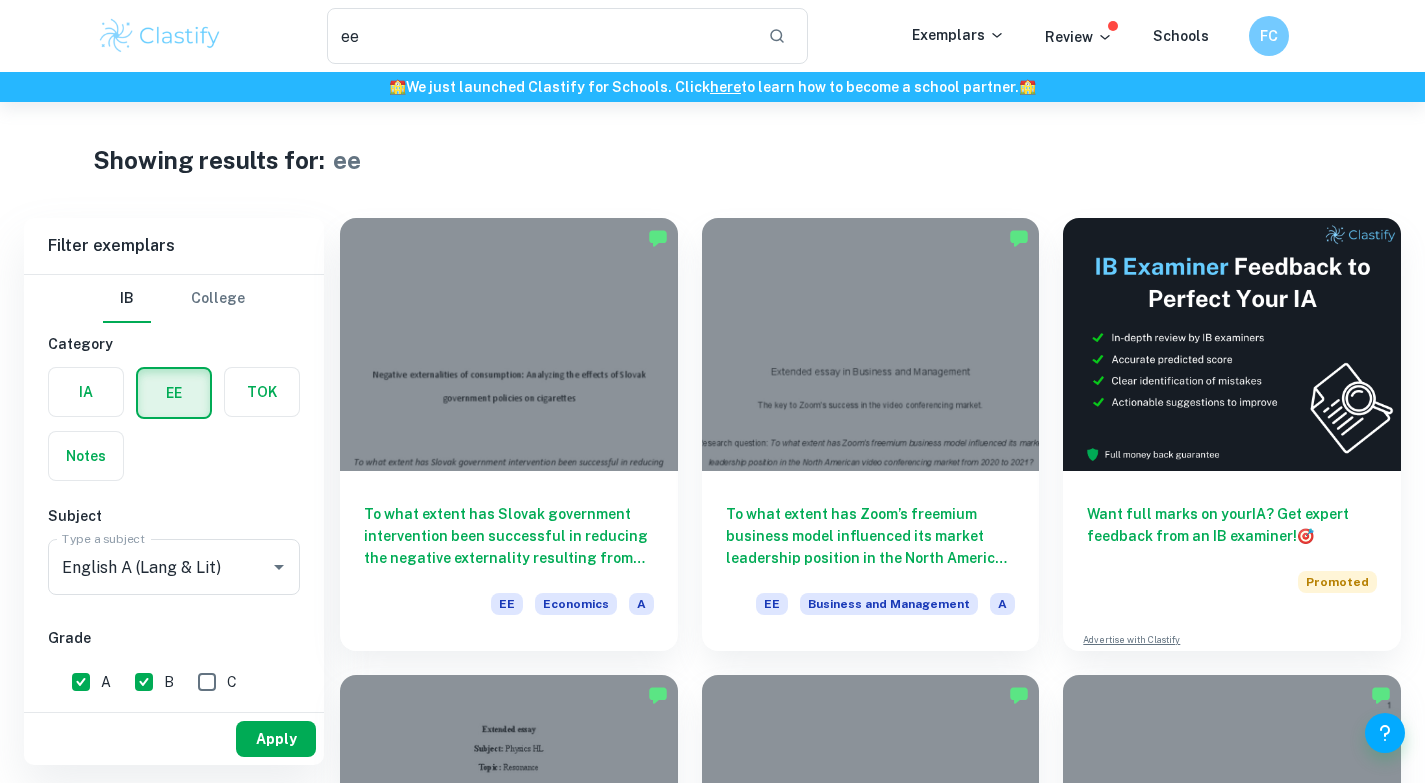 click on "Apply" at bounding box center [276, 739] 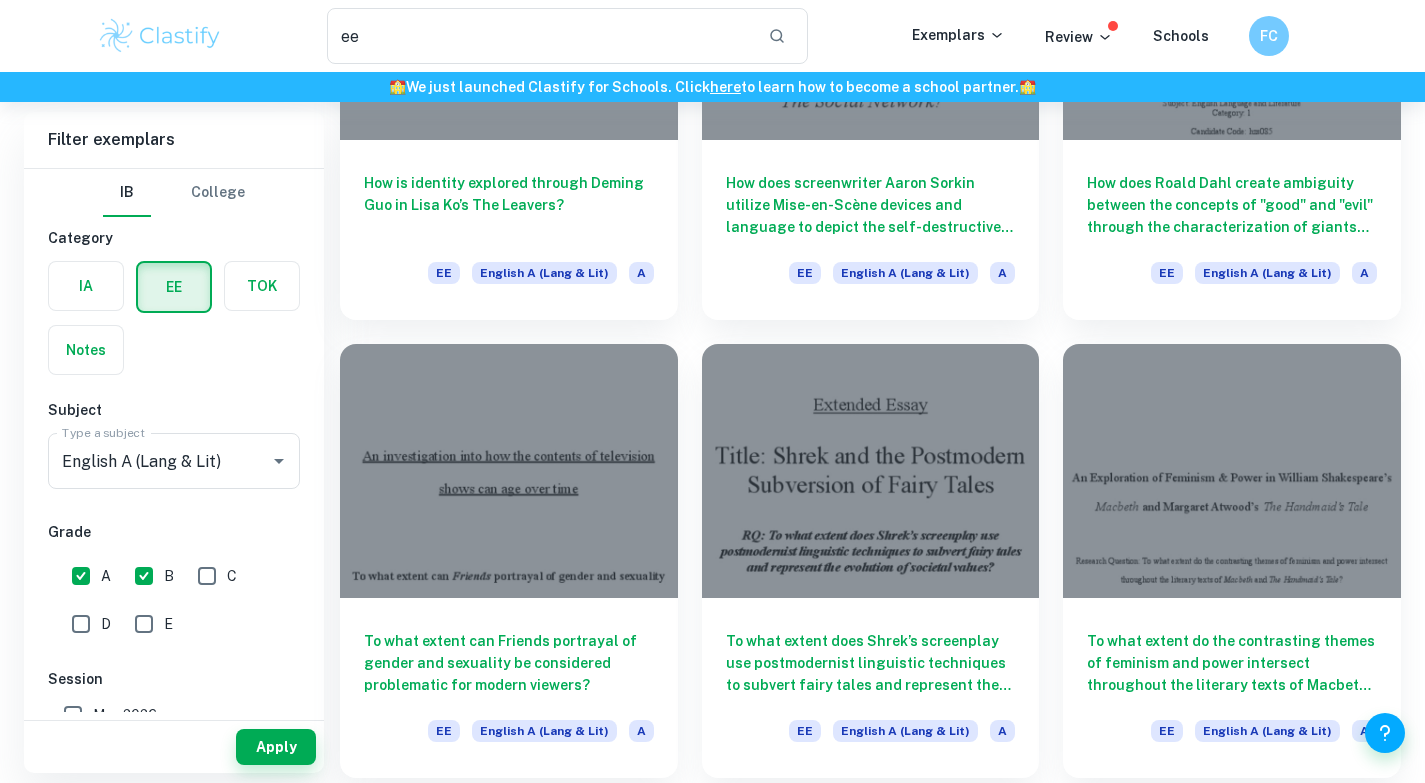 scroll, scrollTop: 2691, scrollLeft: 0, axis: vertical 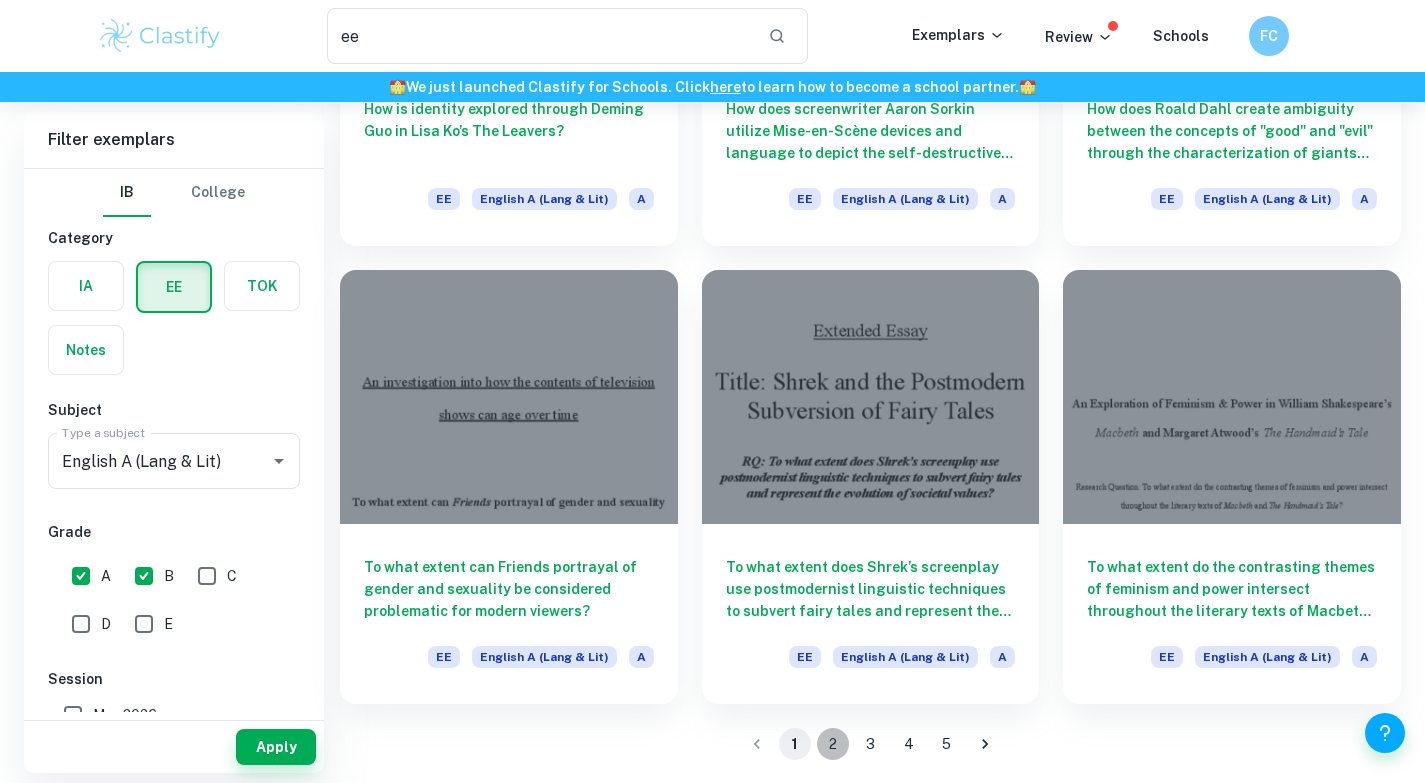 click on "2" at bounding box center (833, 744) 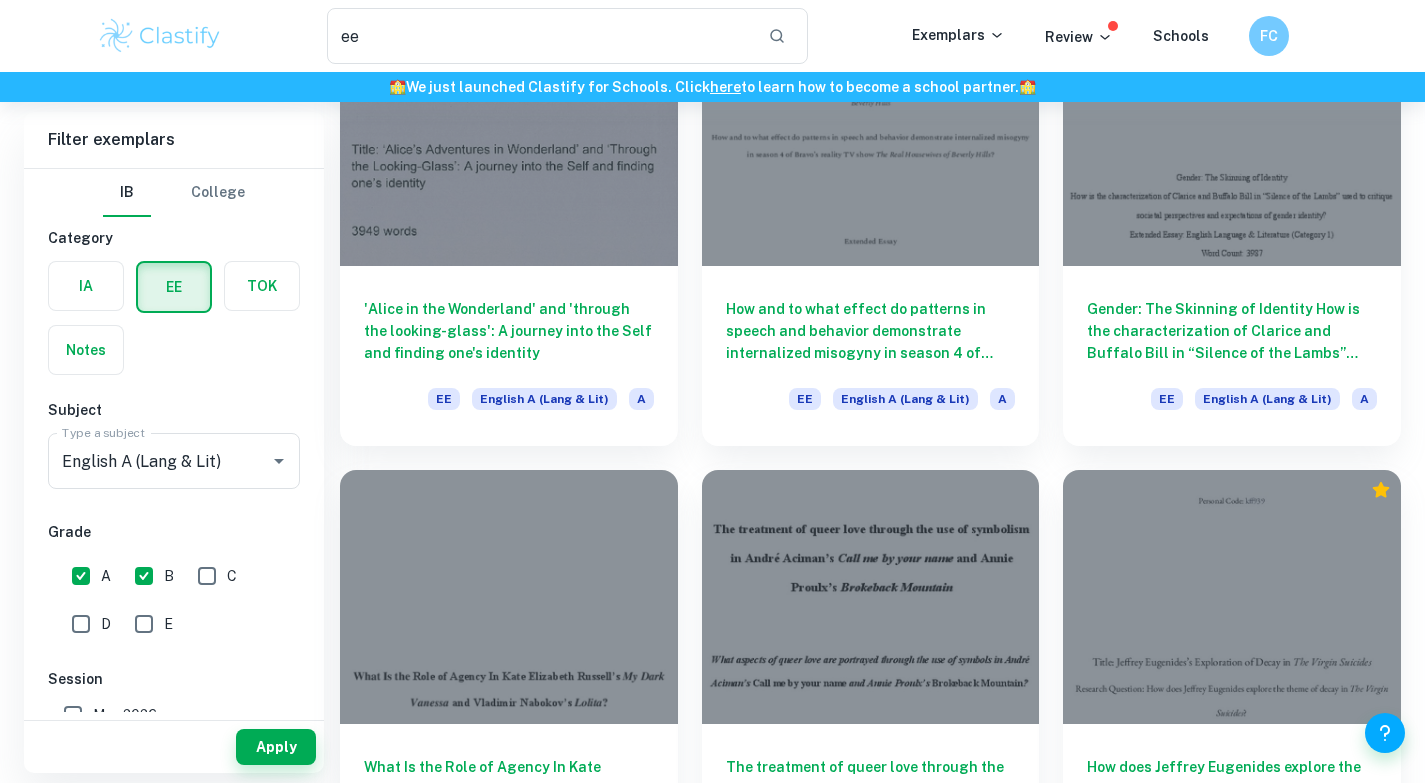 scroll, scrollTop: 770, scrollLeft: 0, axis: vertical 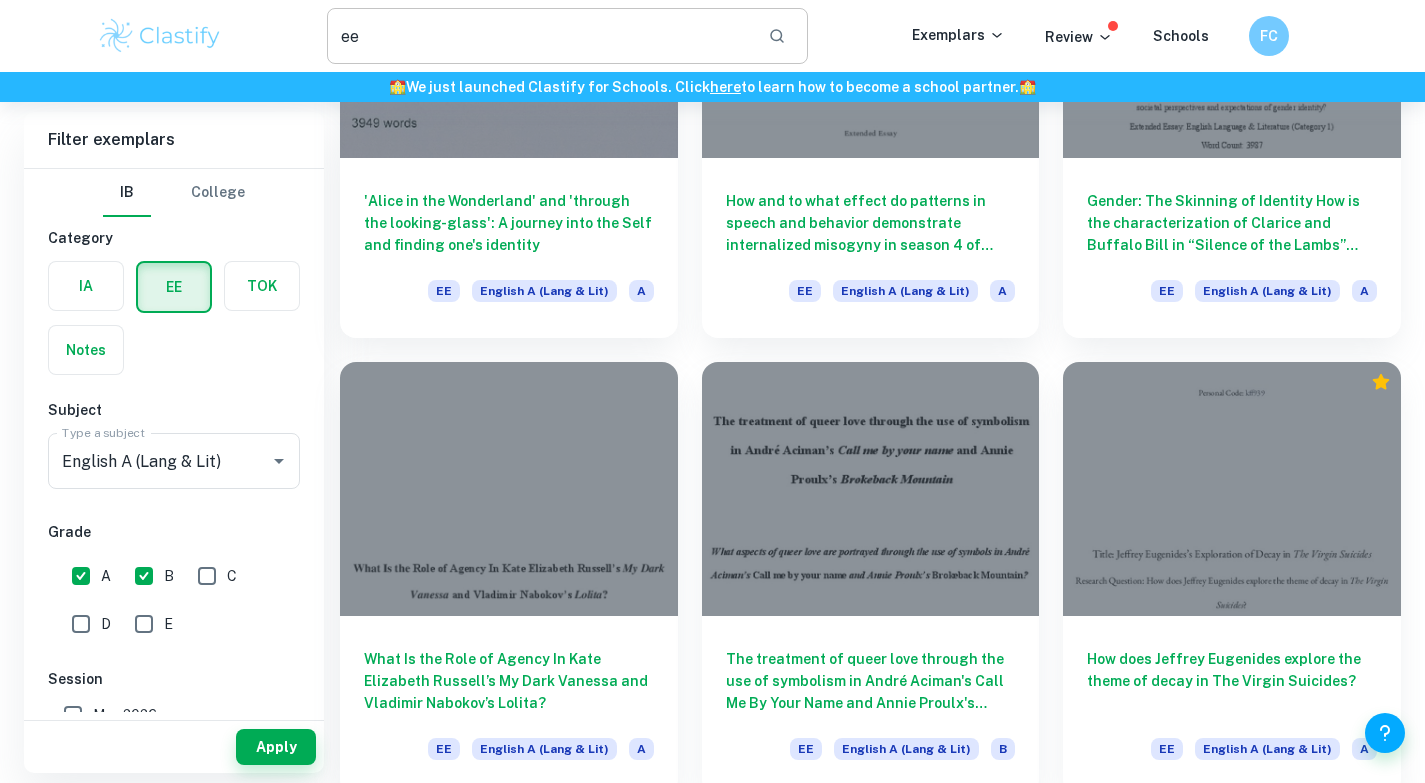 click on "ee" at bounding box center [540, 36] 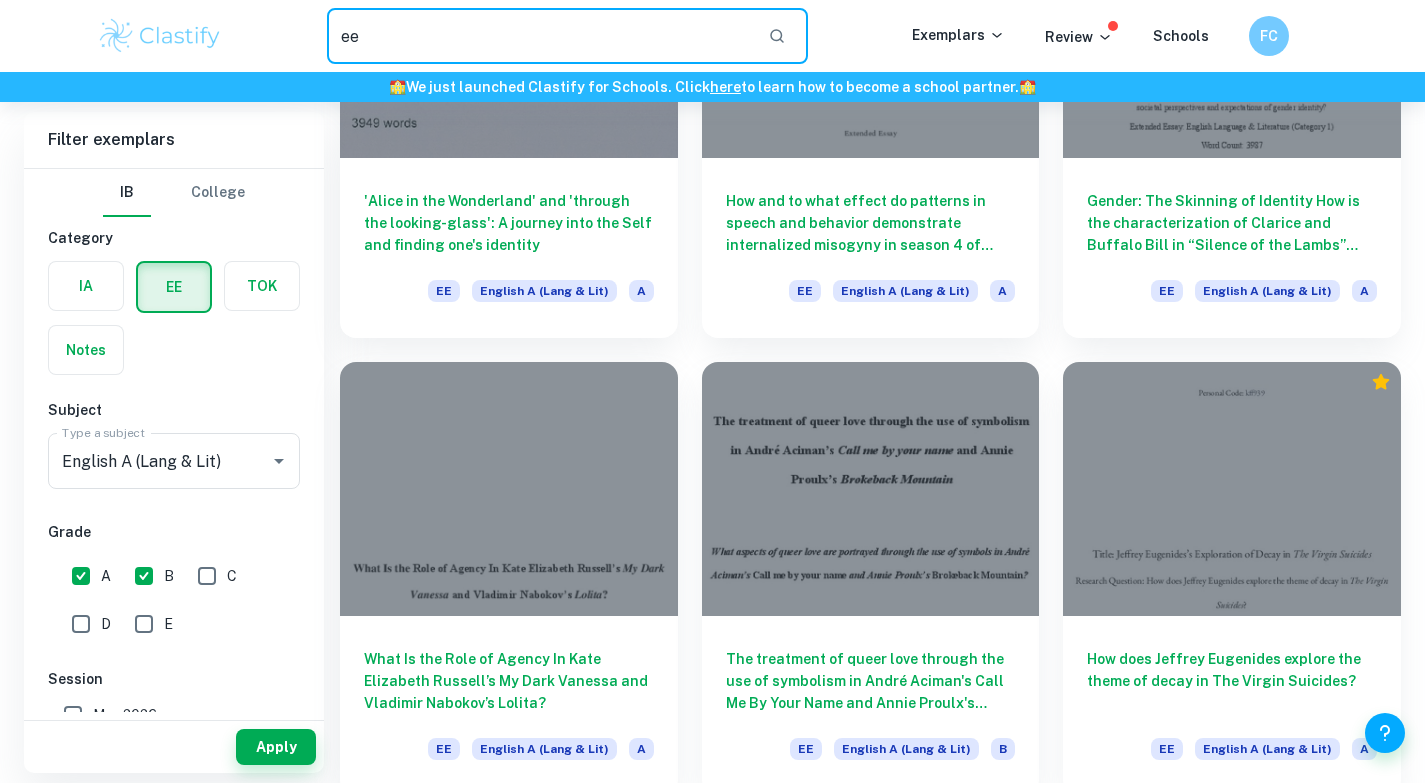 type on "e" 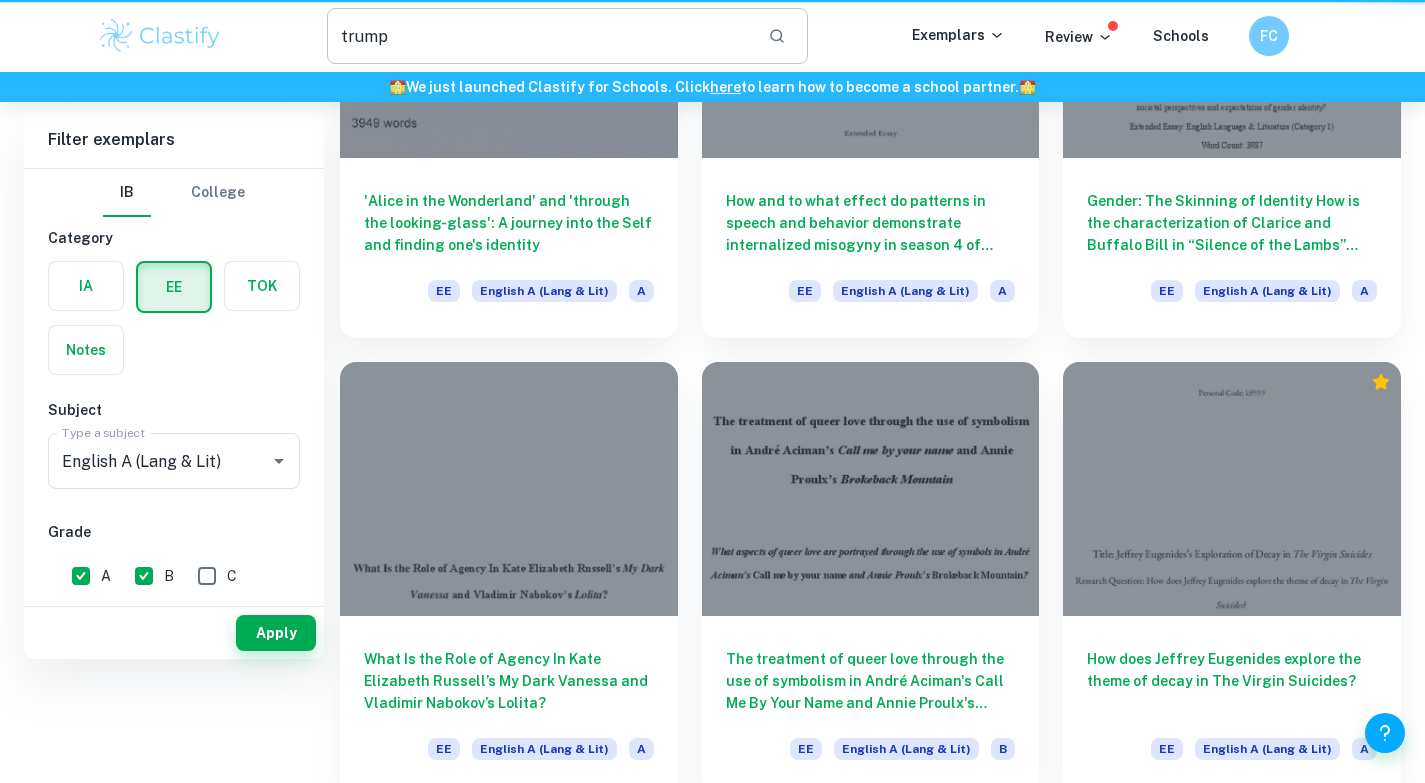 scroll, scrollTop: 0, scrollLeft: 0, axis: both 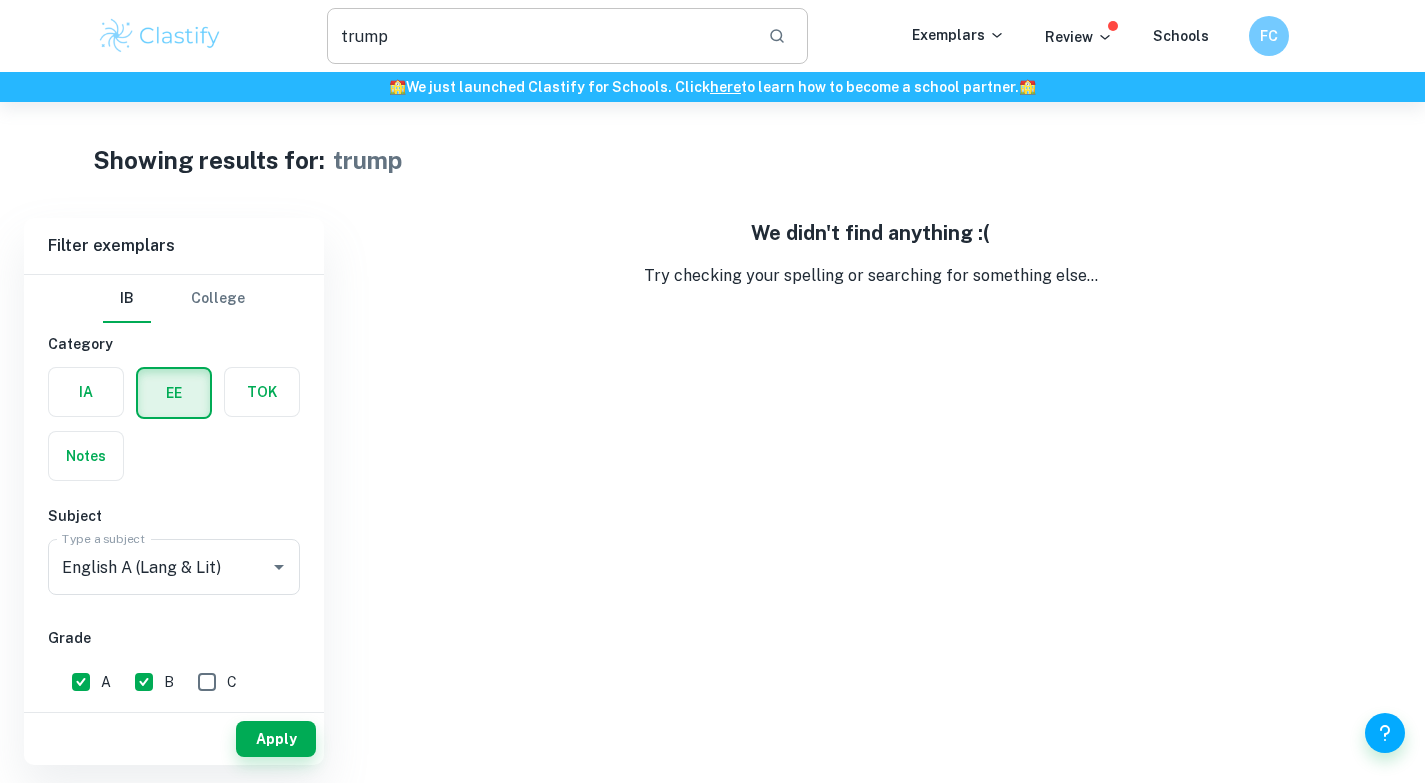 click on "trump" at bounding box center [540, 36] 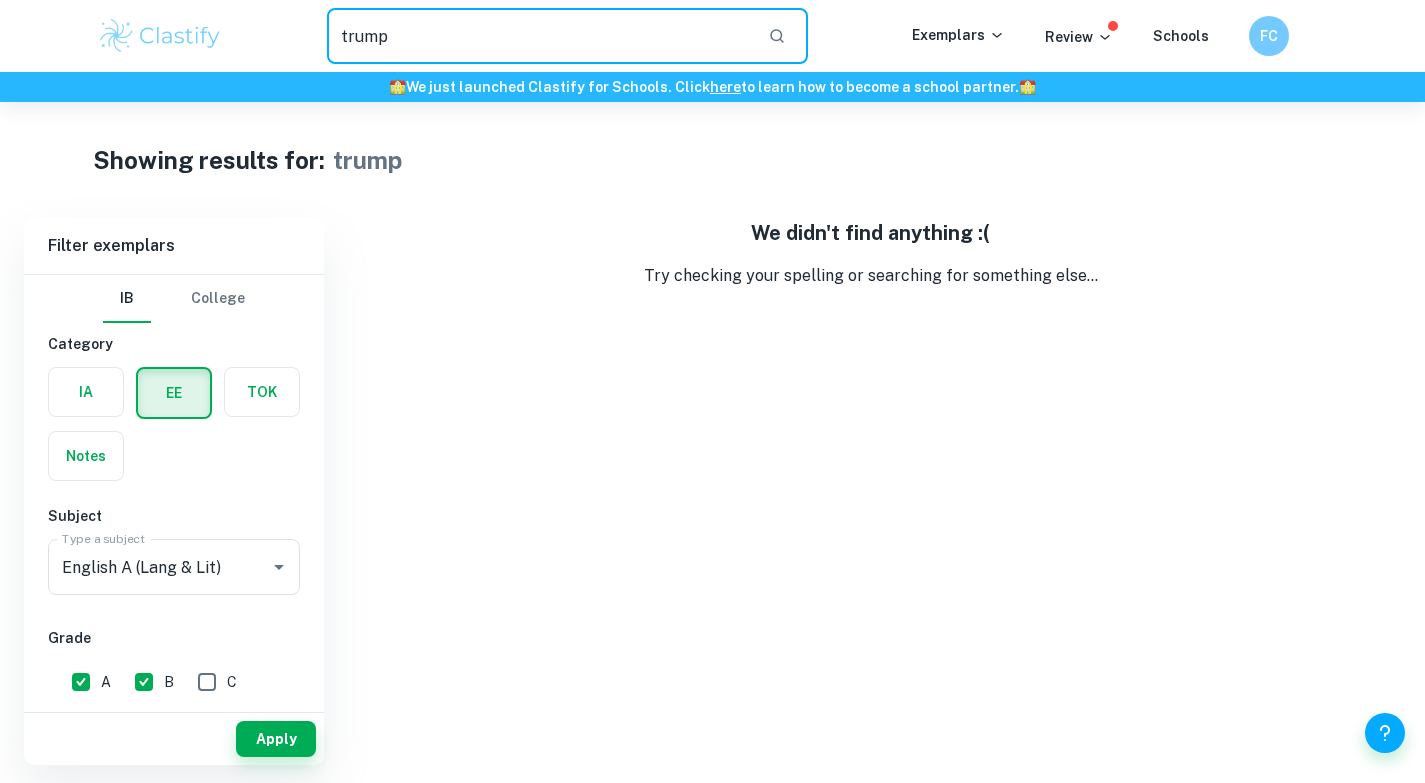 click on "trump" at bounding box center [540, 36] 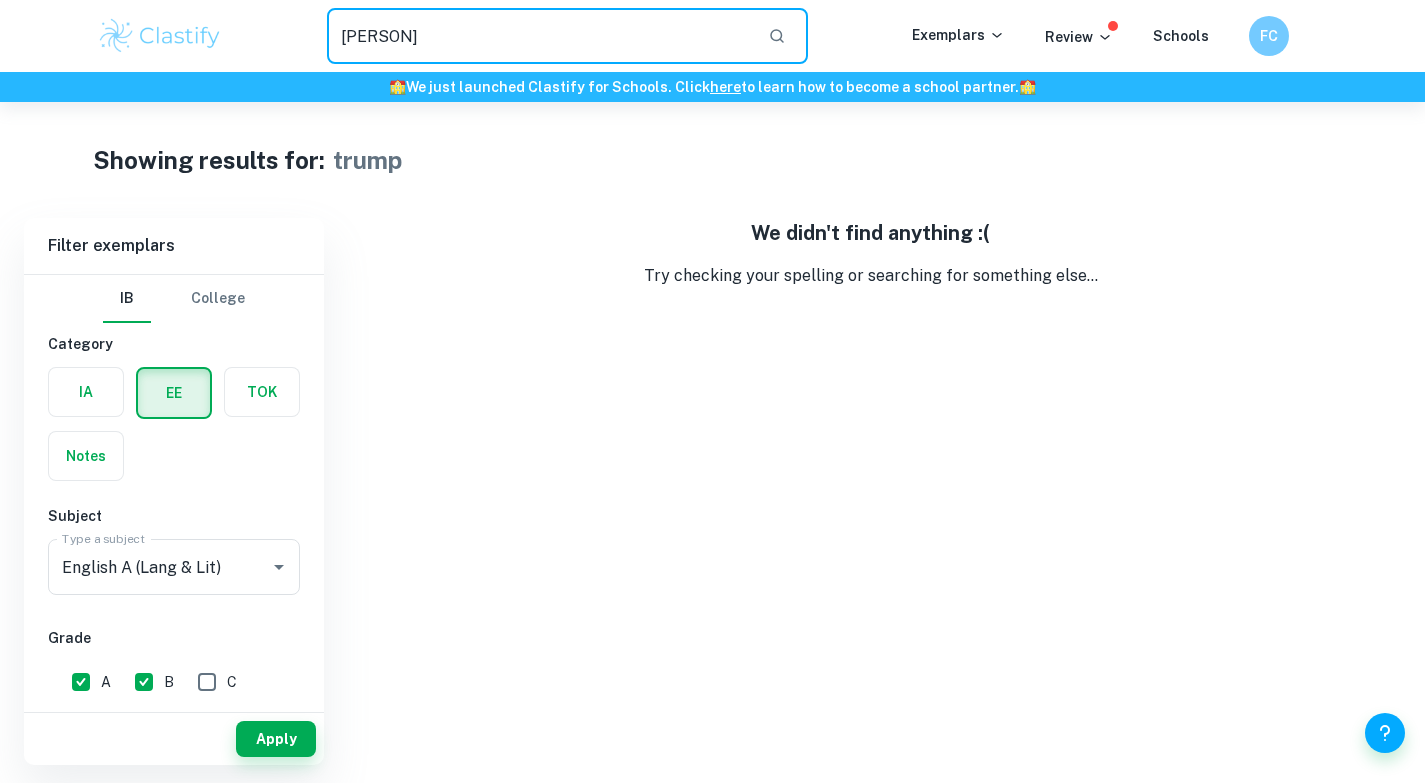 type on "[PERSON]" 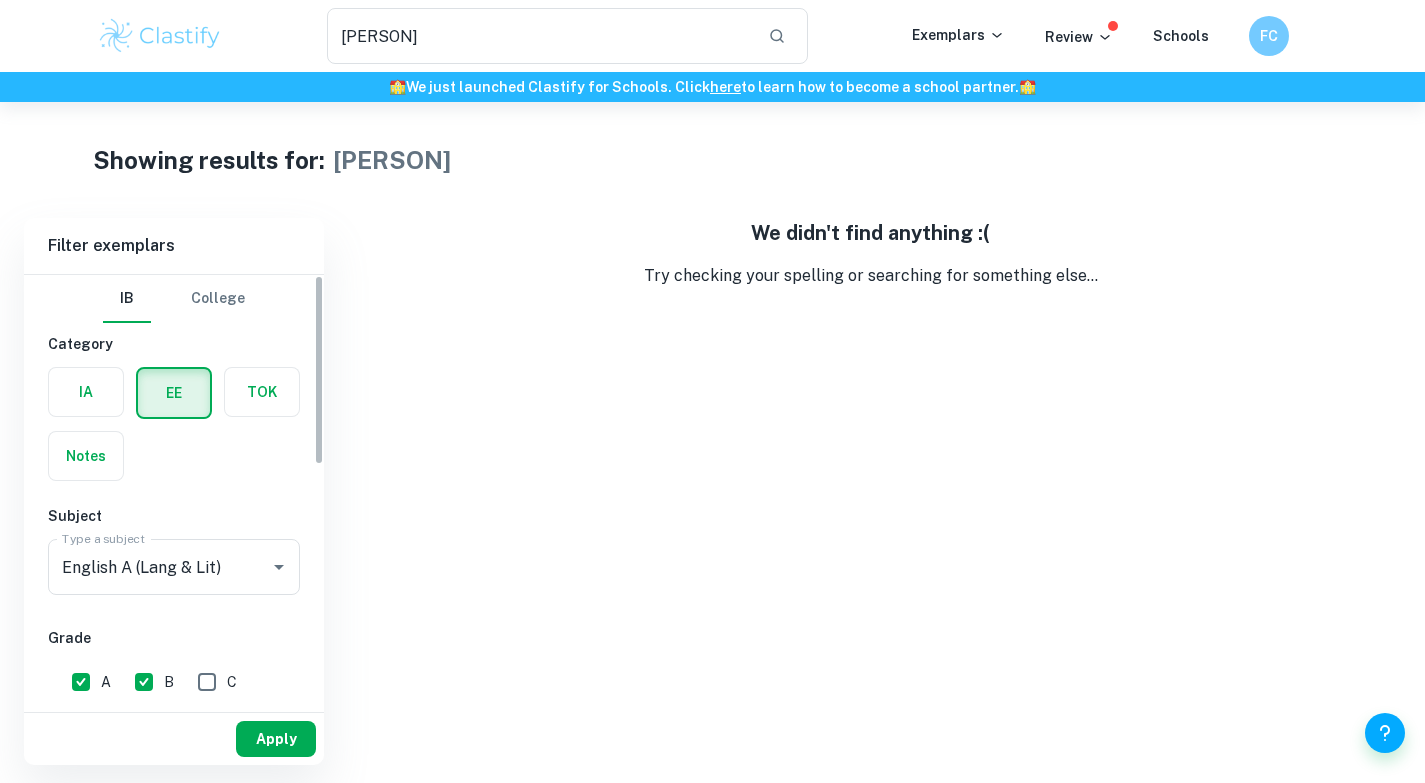click on "Apply" at bounding box center (276, 739) 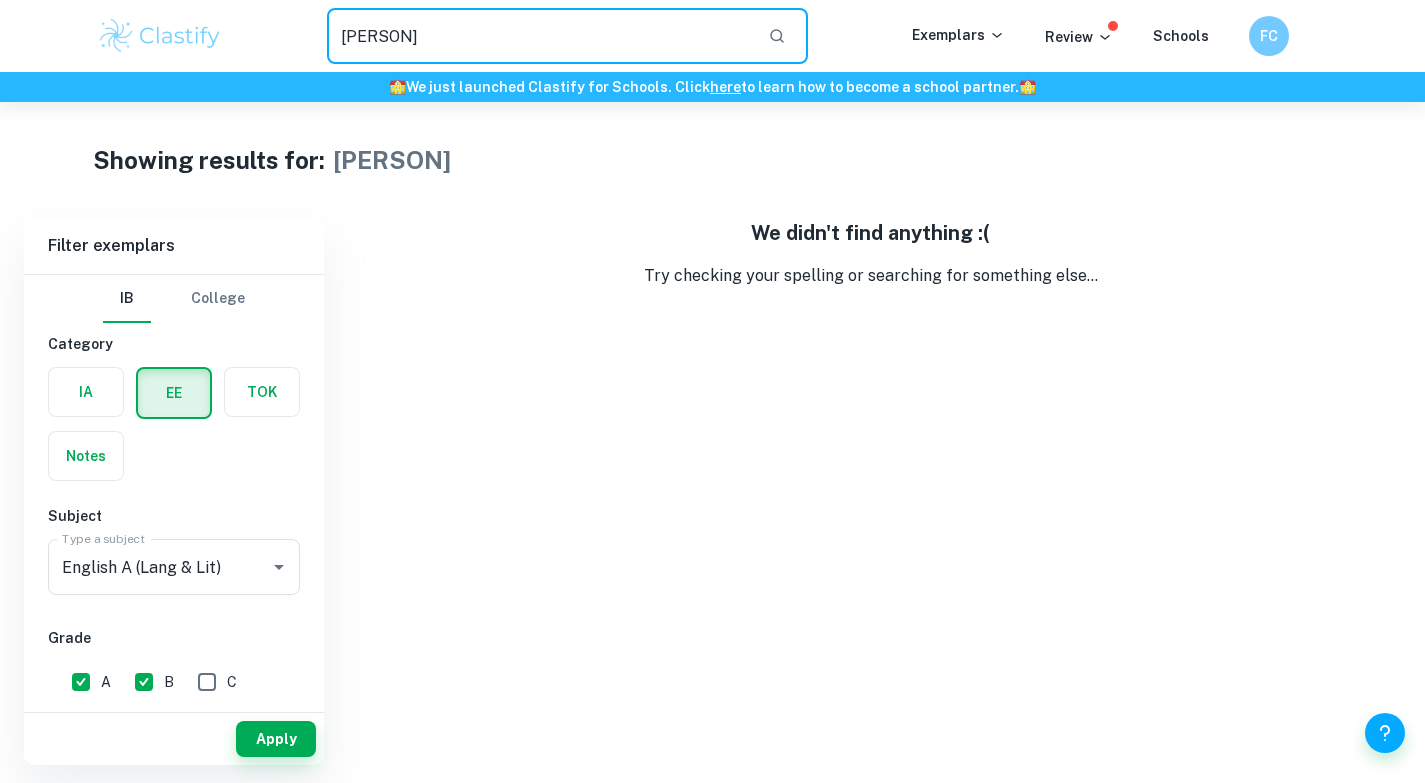 click on "[PERSON]" at bounding box center [540, 36] 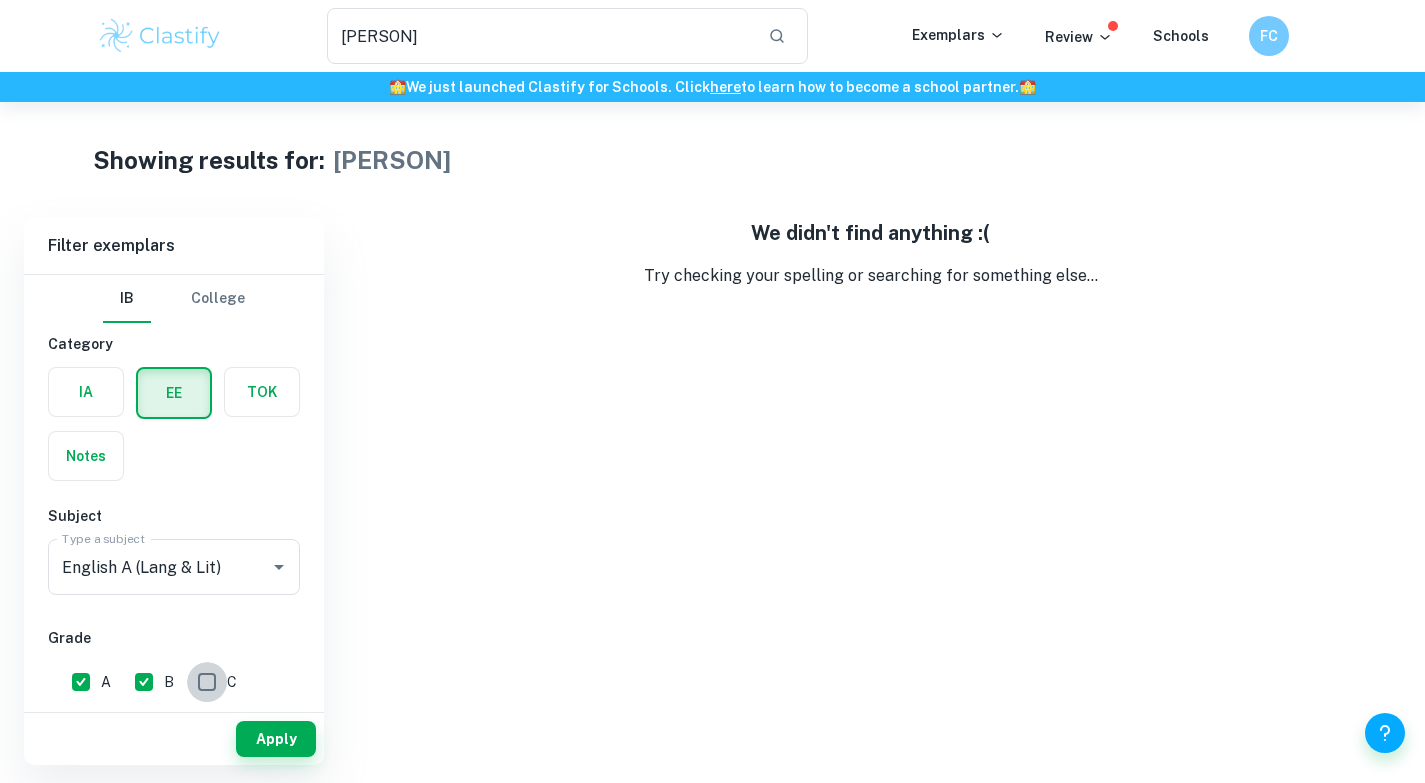 click on "C" at bounding box center (207, 682) 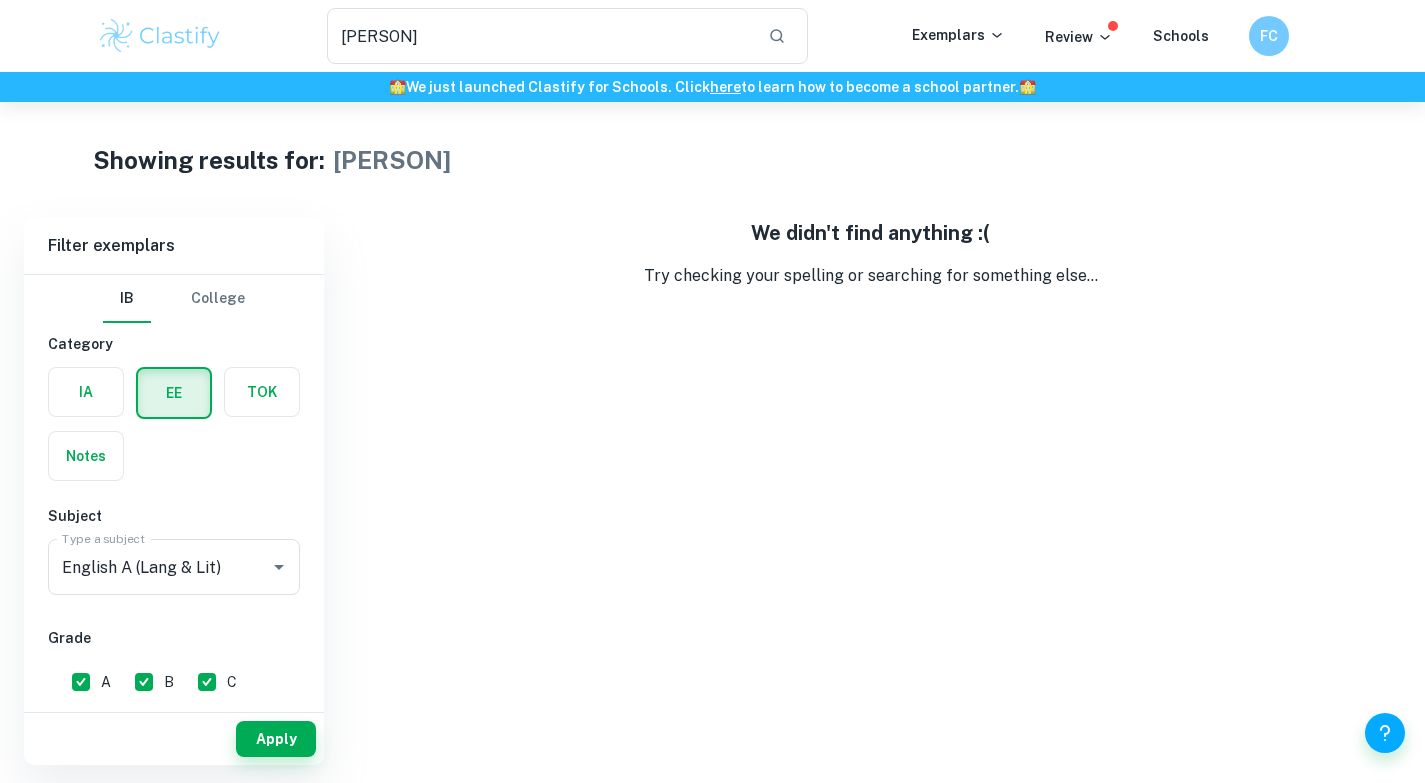 click on "C" at bounding box center [207, 682] 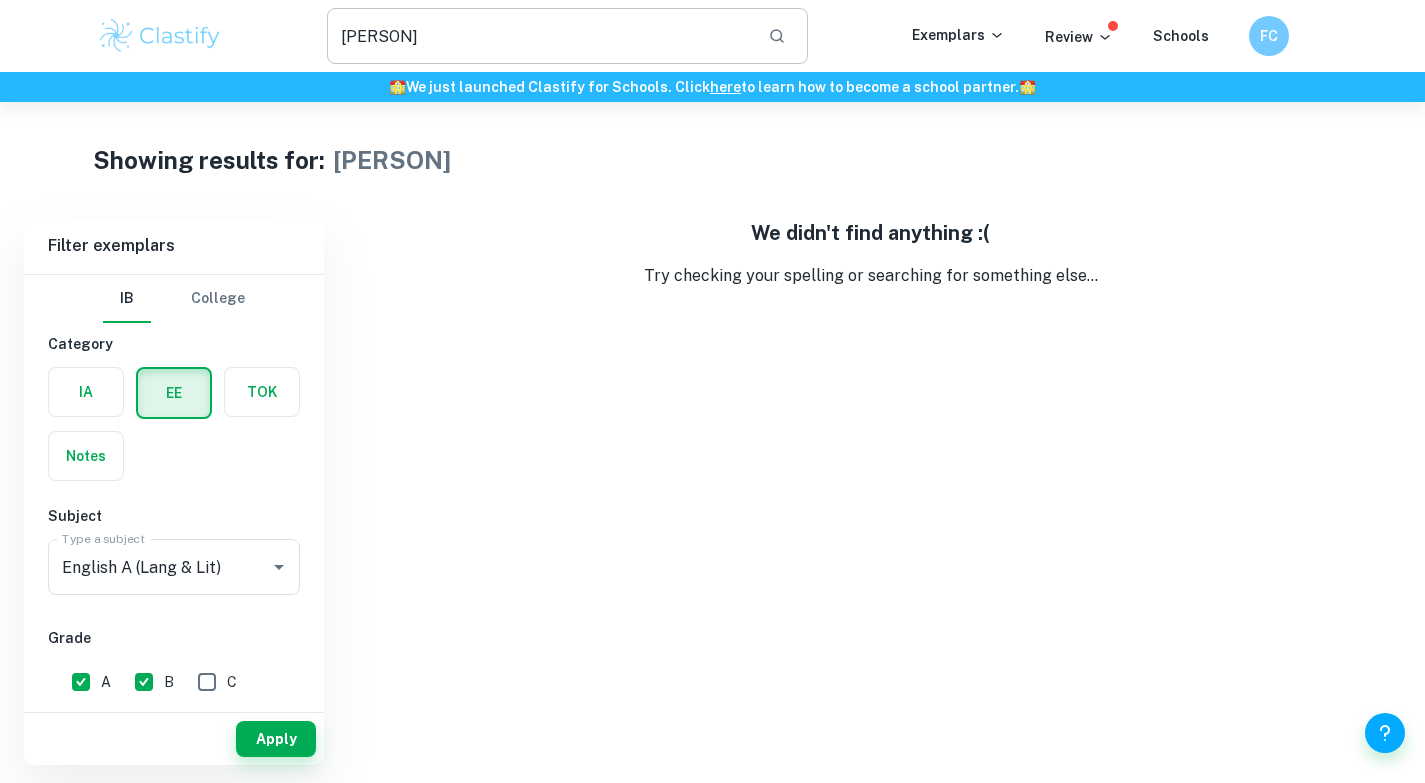 click on "[PERSON]" at bounding box center (540, 36) 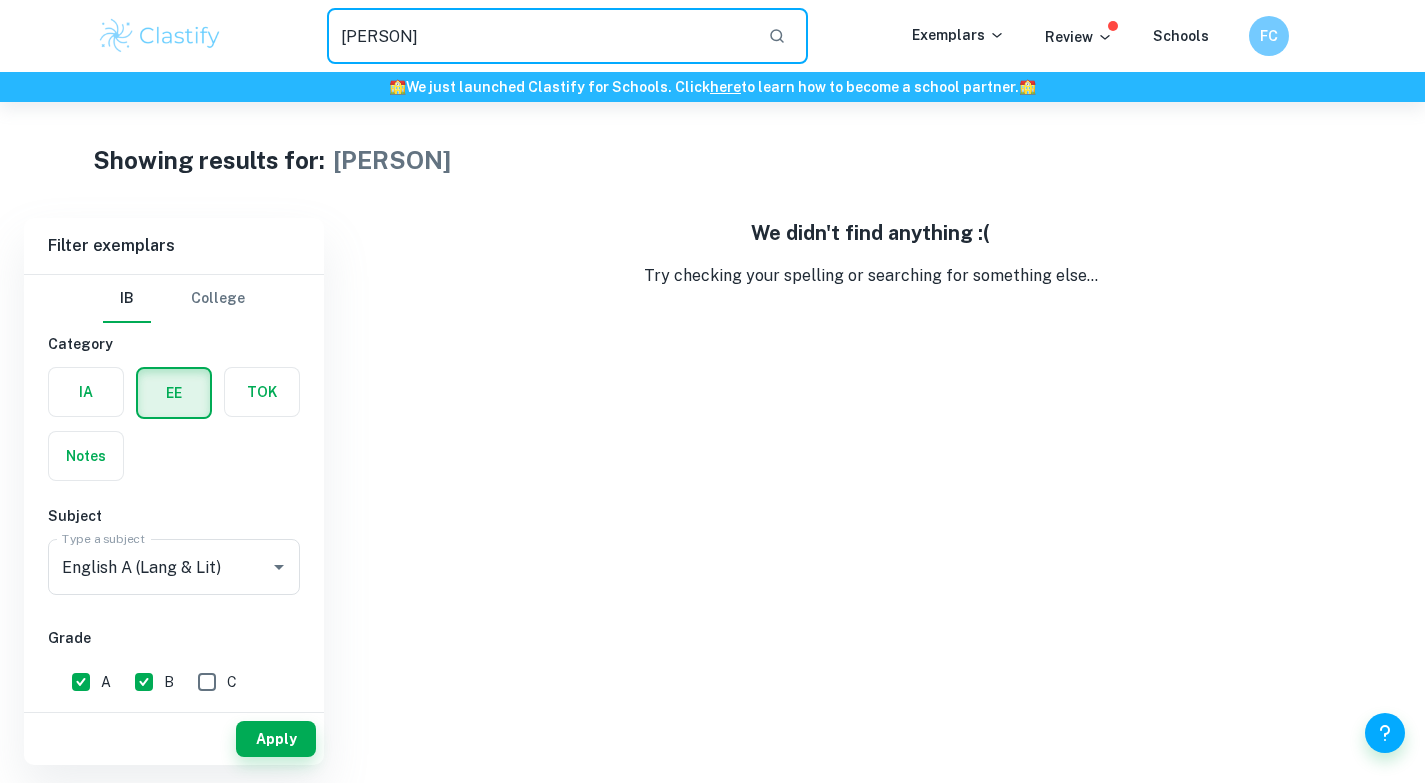 click on "[PERSON]" at bounding box center (540, 36) 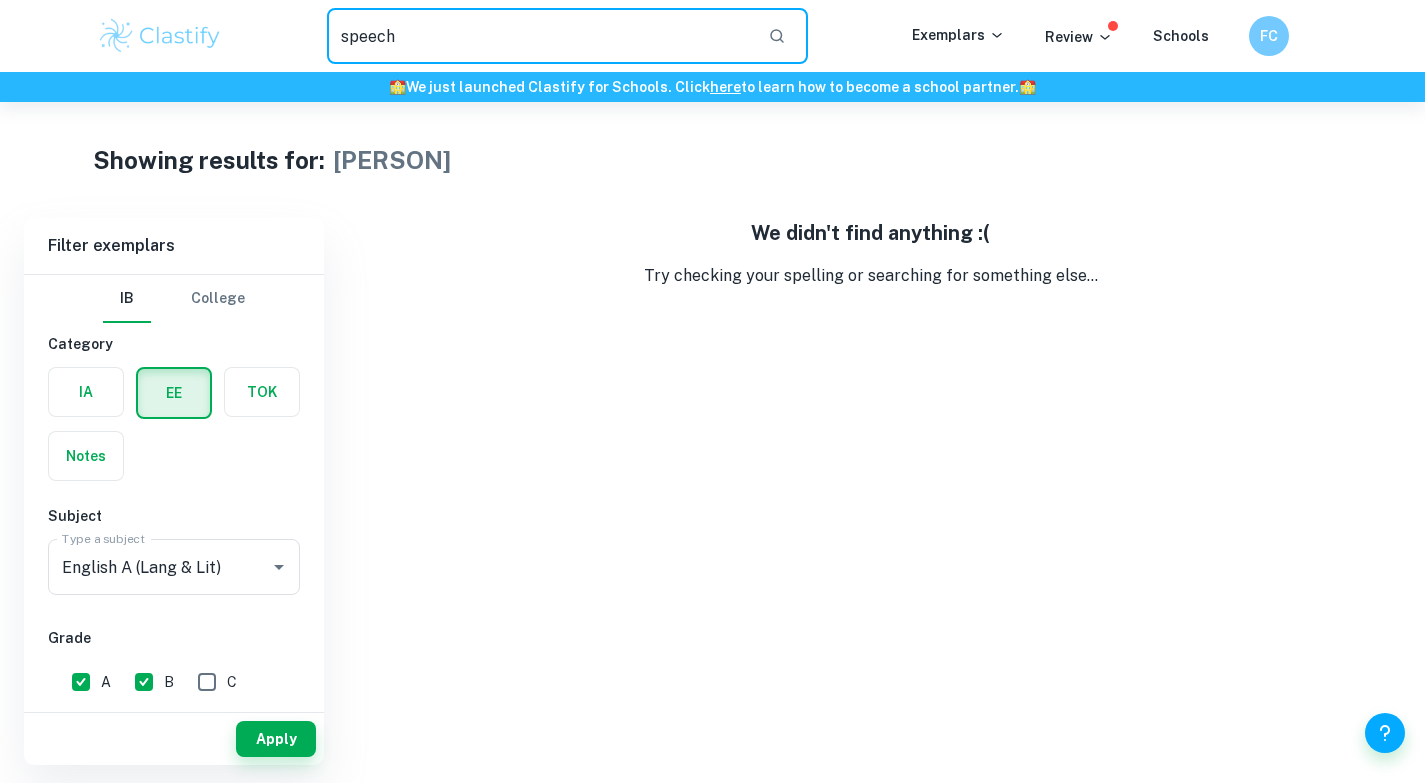 type on "speech" 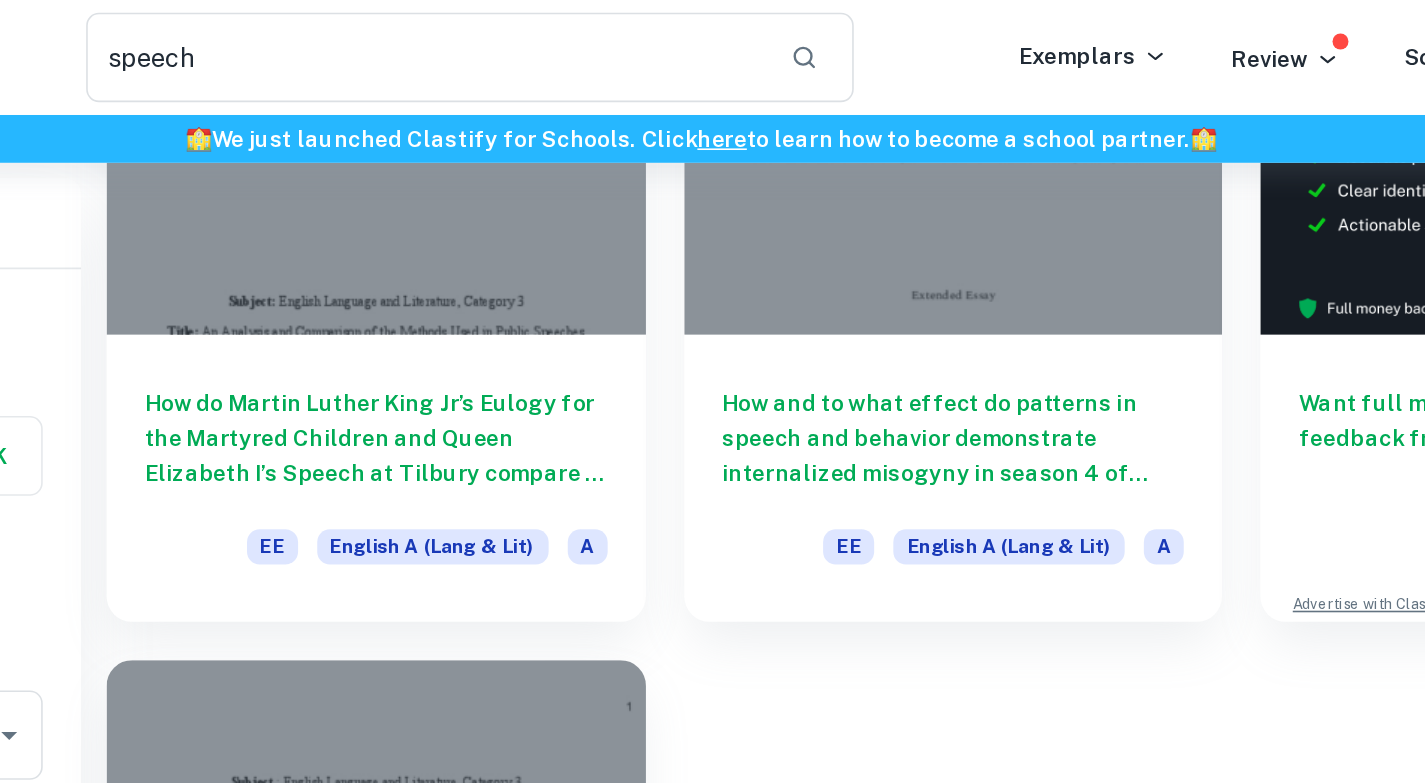 scroll, scrollTop: 202, scrollLeft: 0, axis: vertical 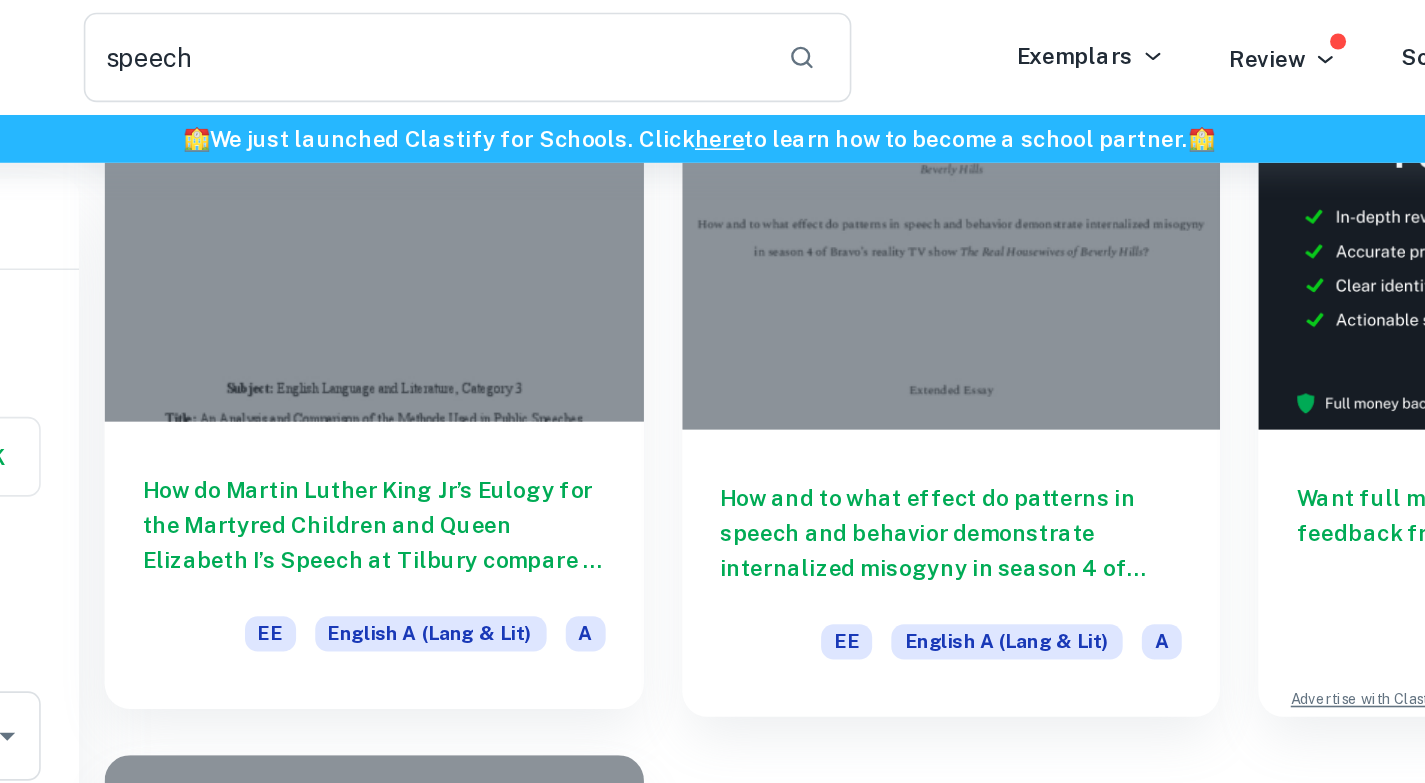 click on "How do Martin Luther King Jr’s Eulogy for the Martyred Children and Queen Elizabeth I’s Speech at Tilbury compare in the methods used to achieve their respective purposes?" at bounding box center (509, 329) 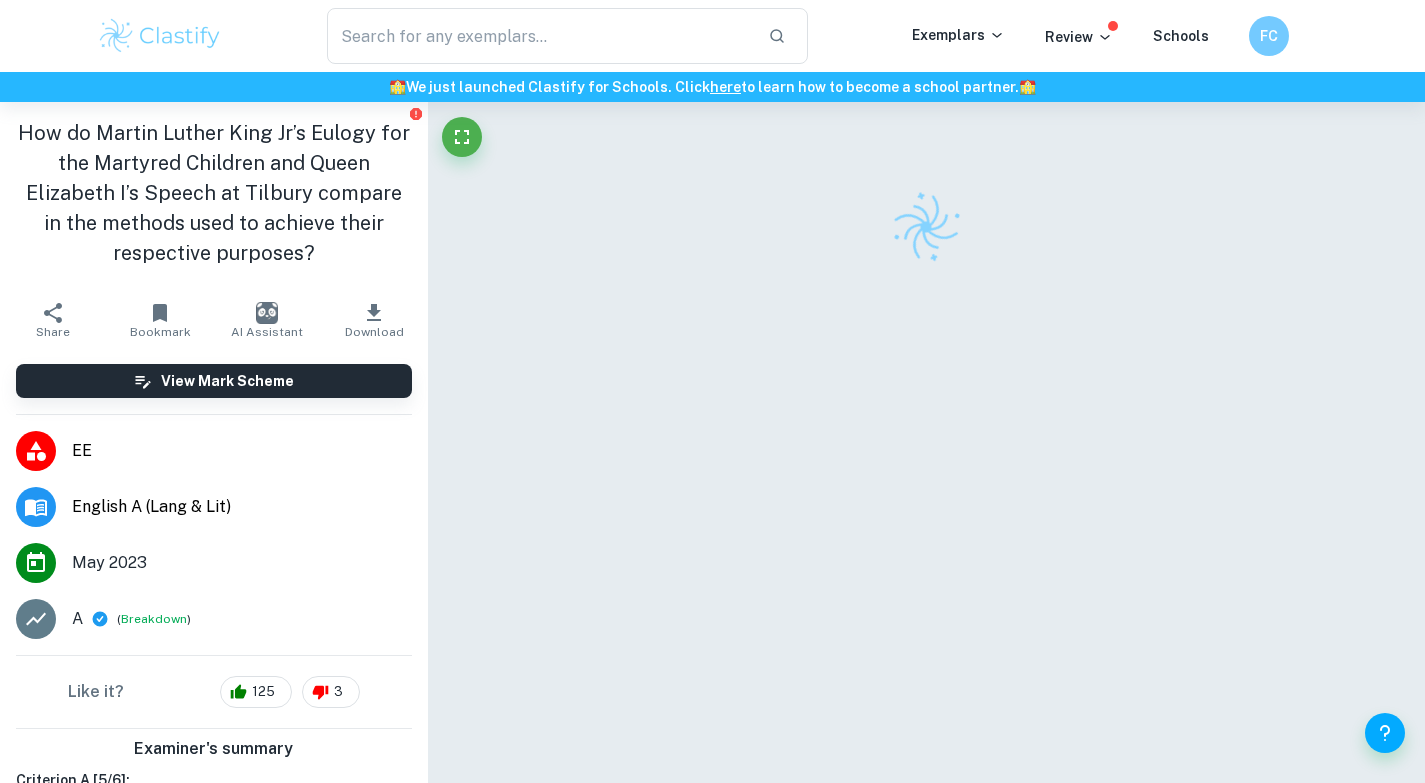 scroll, scrollTop: 102, scrollLeft: 0, axis: vertical 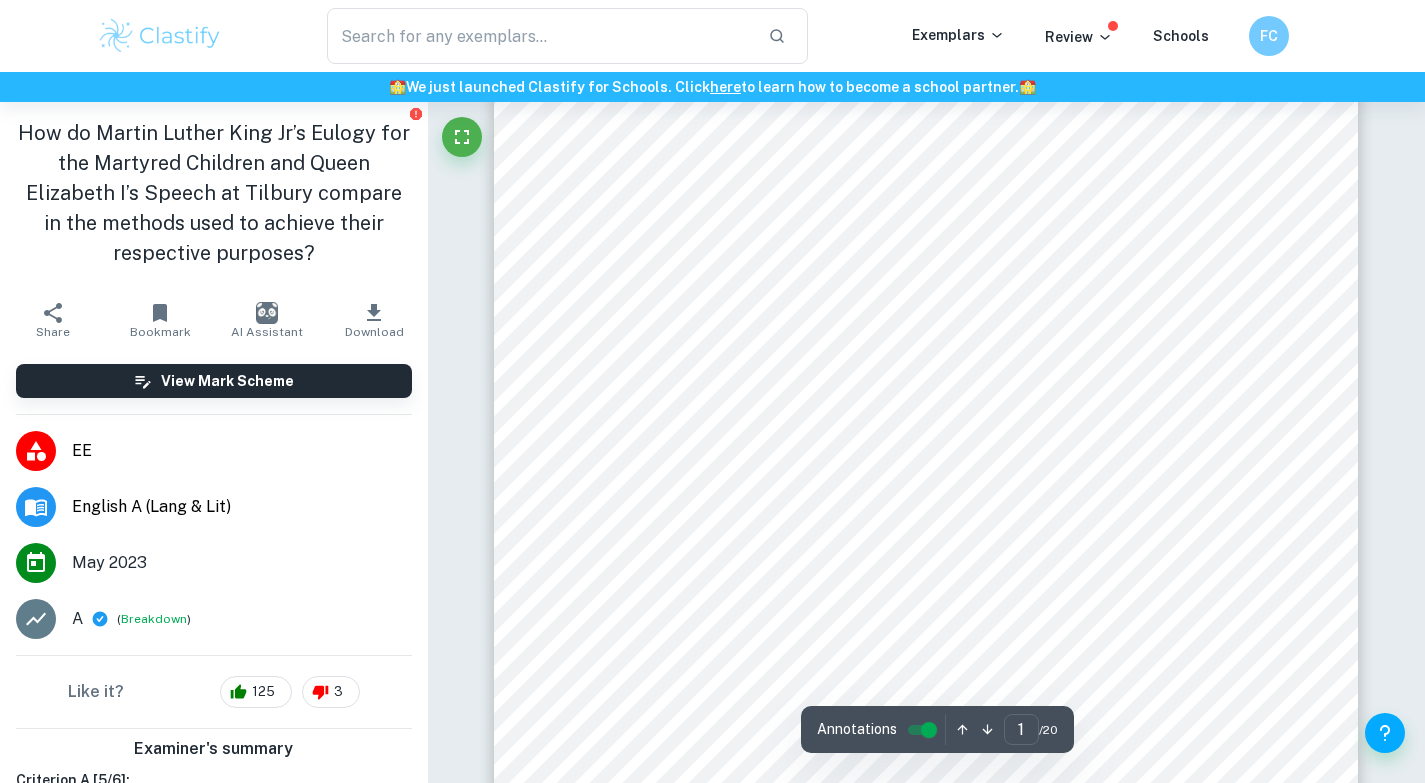 click on "Expand" at bounding box center (214, 867) 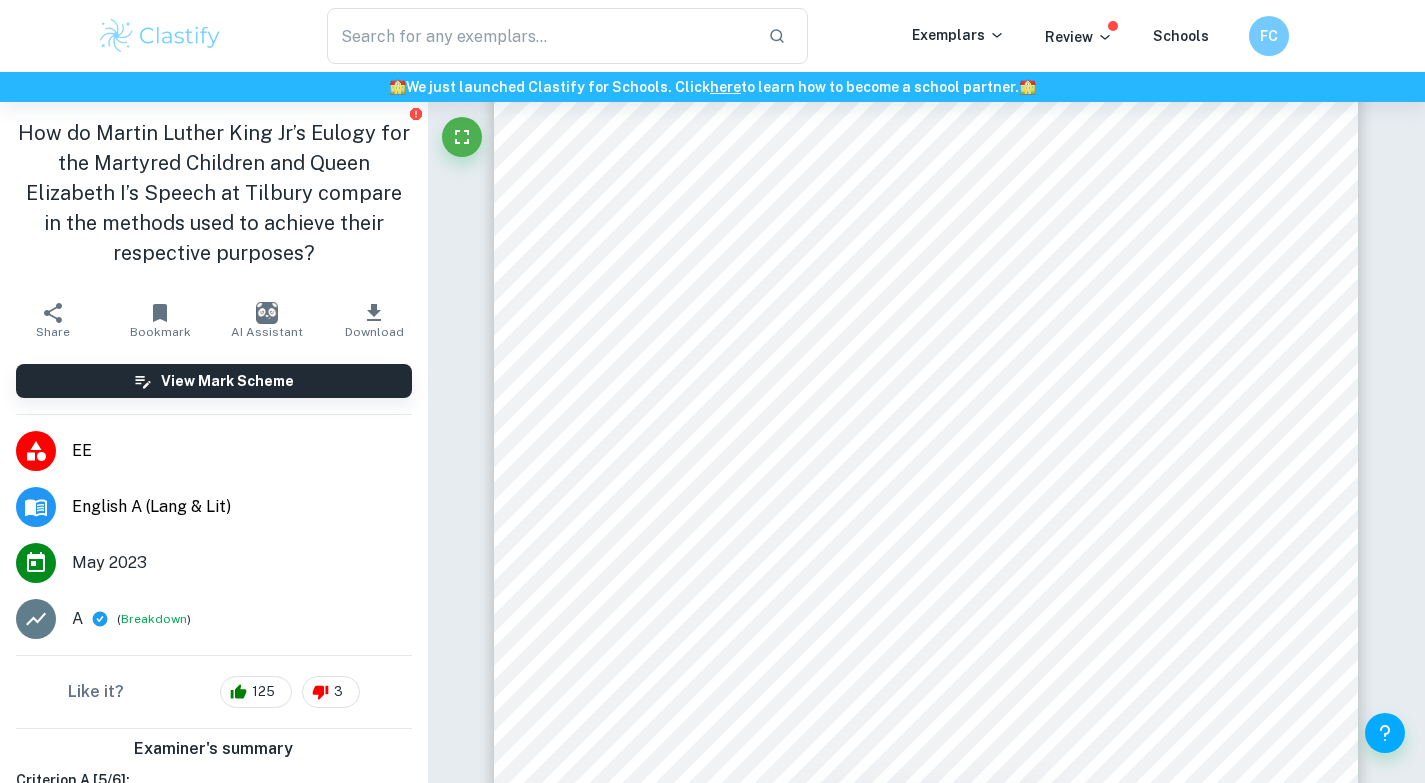 scroll, scrollTop: 132, scrollLeft: 0, axis: vertical 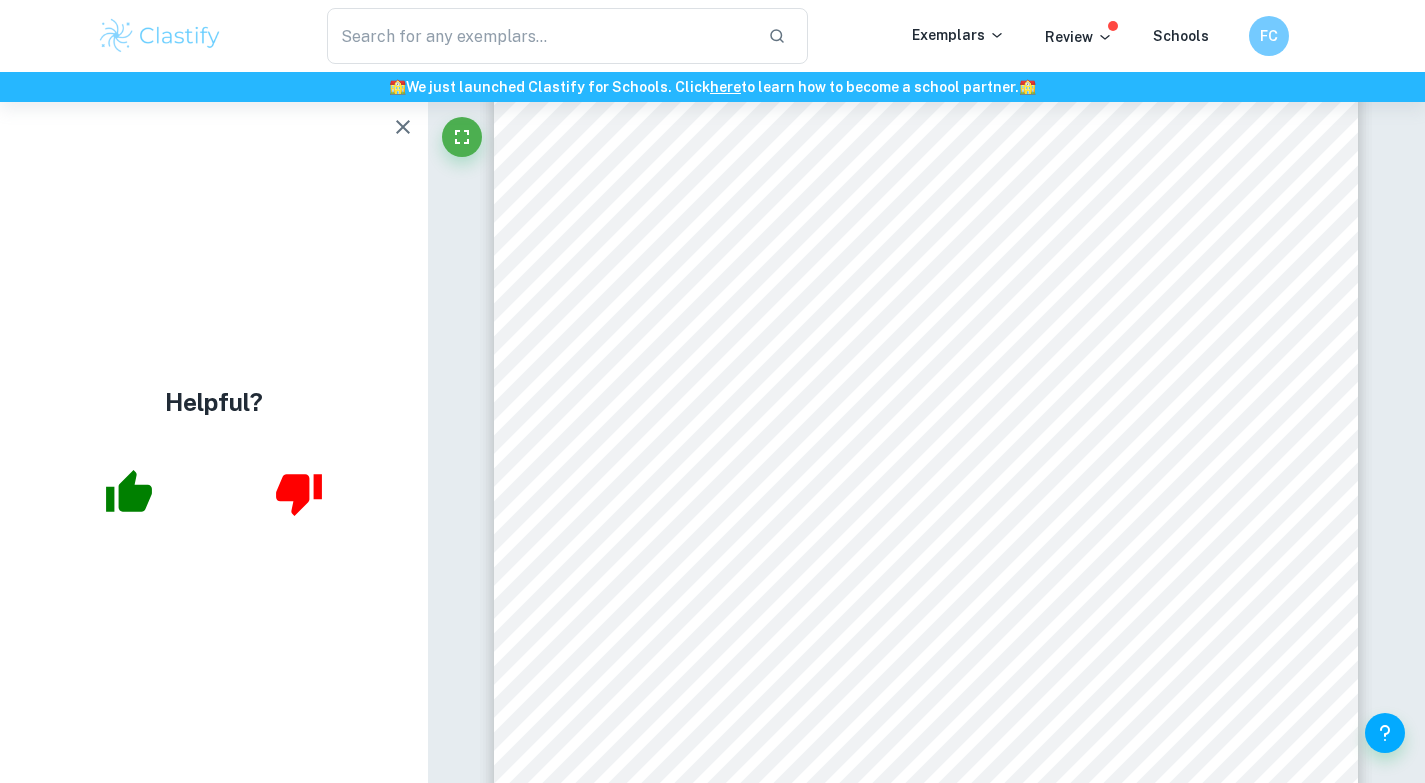 click 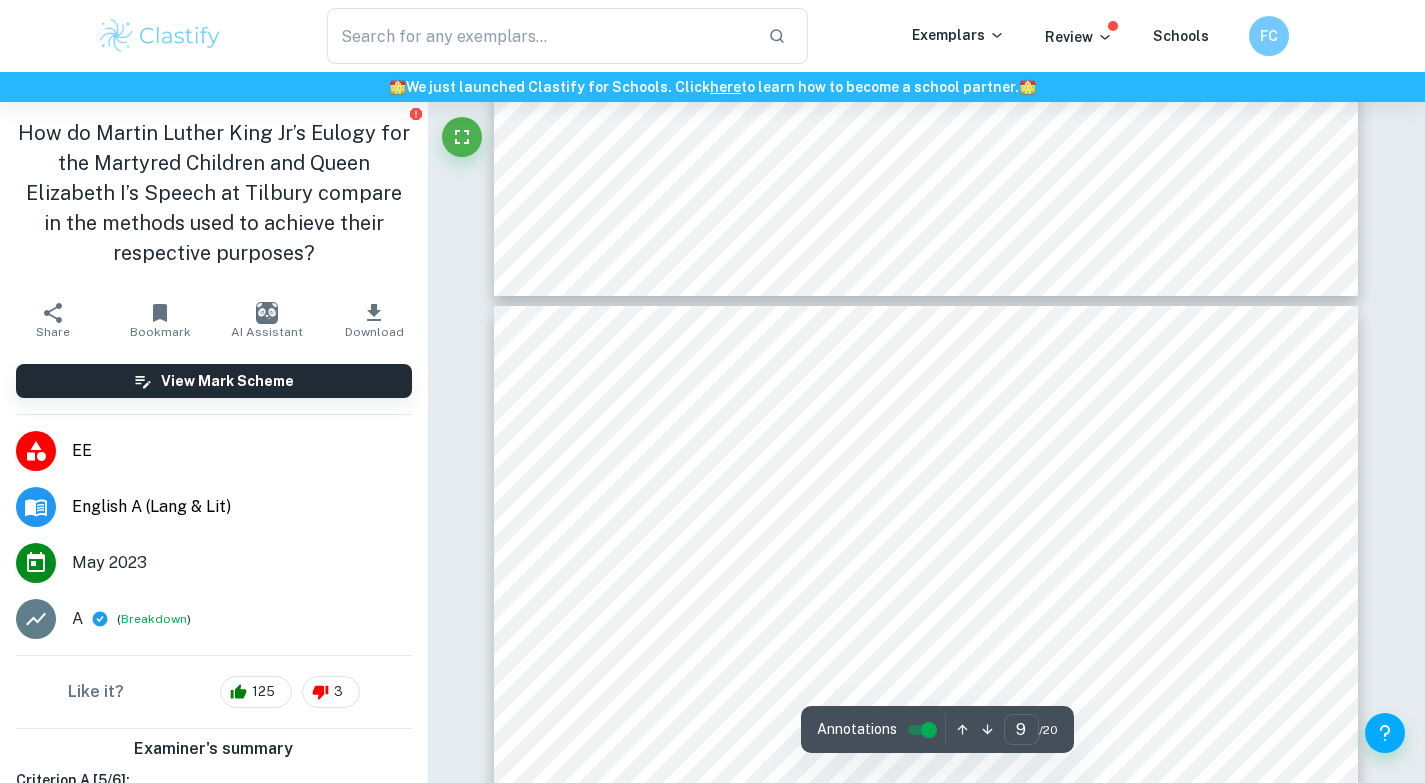 scroll, scrollTop: 9821, scrollLeft: 0, axis: vertical 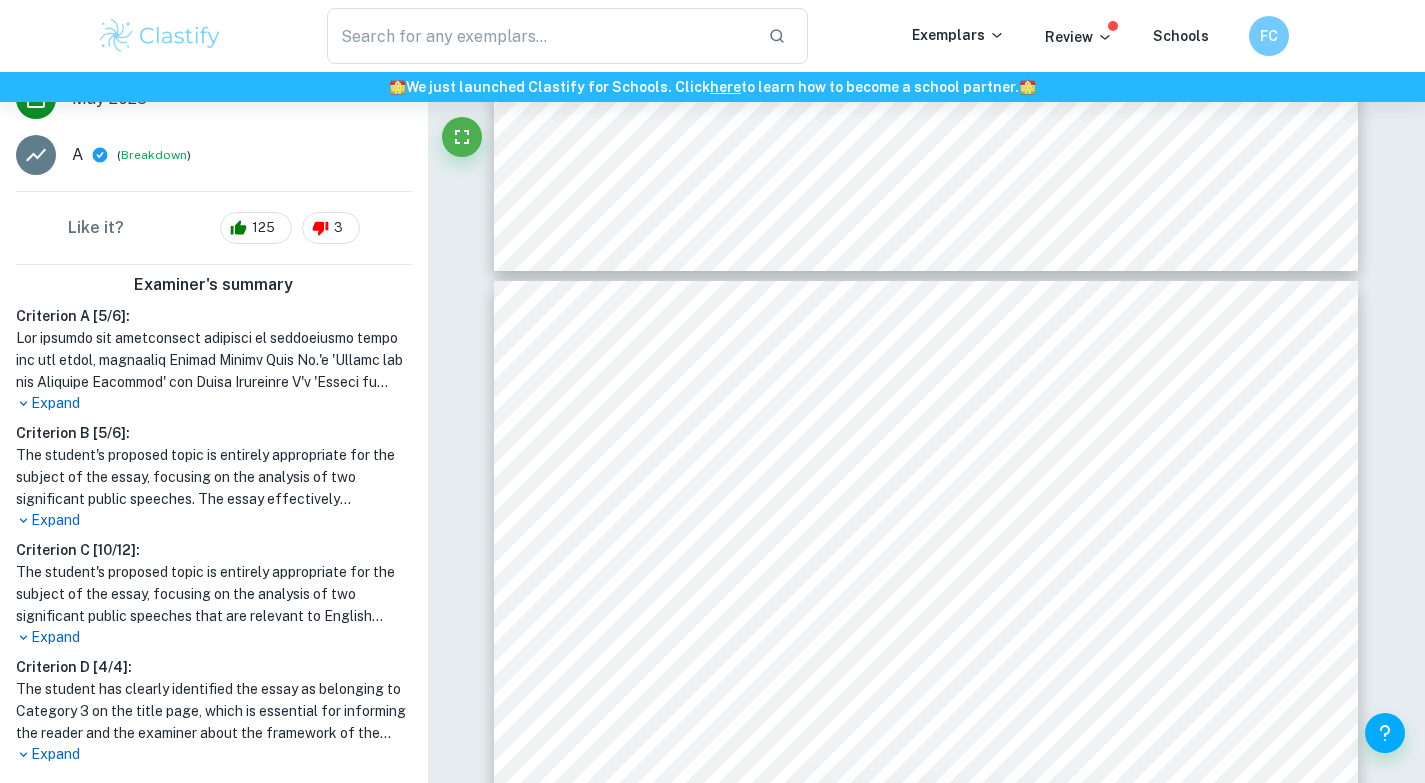 click 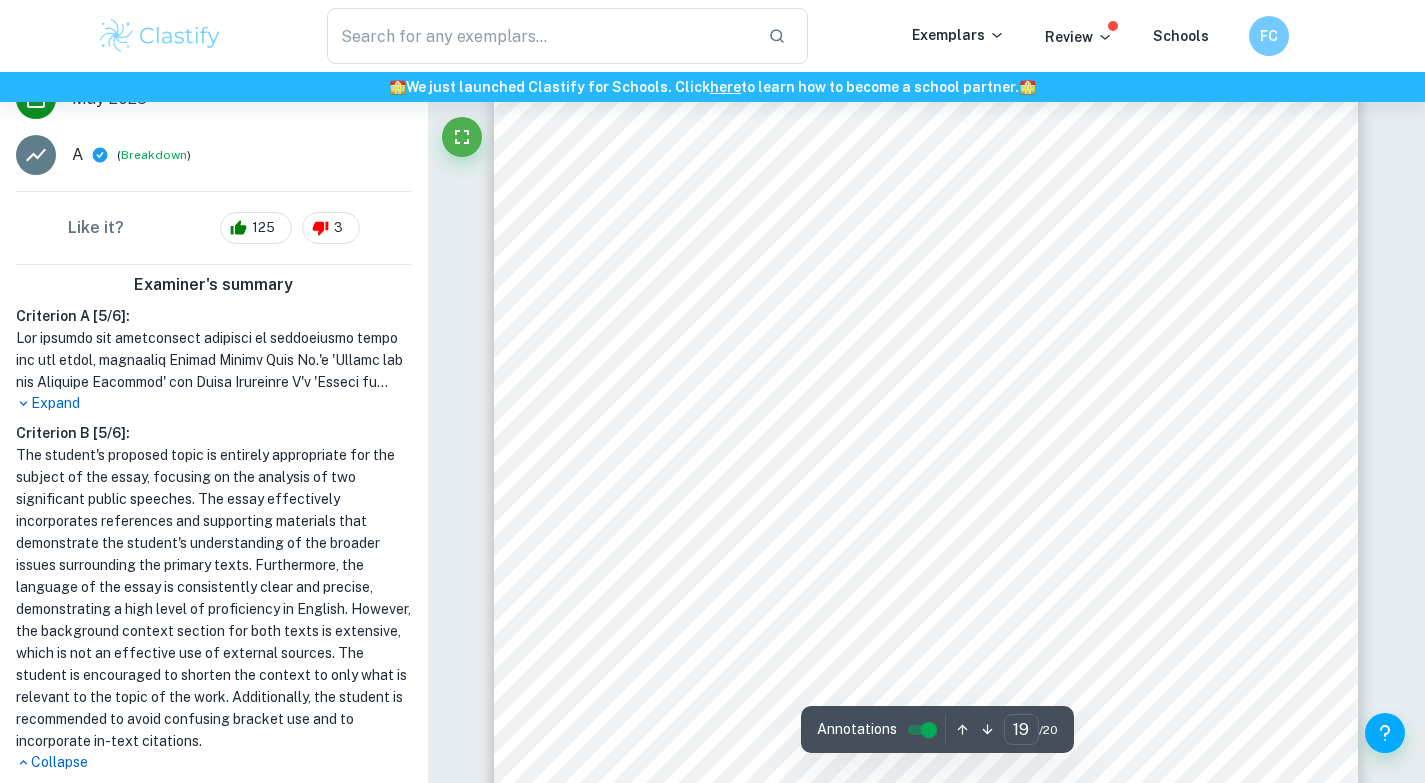scroll, scrollTop: 22332, scrollLeft: 0, axis: vertical 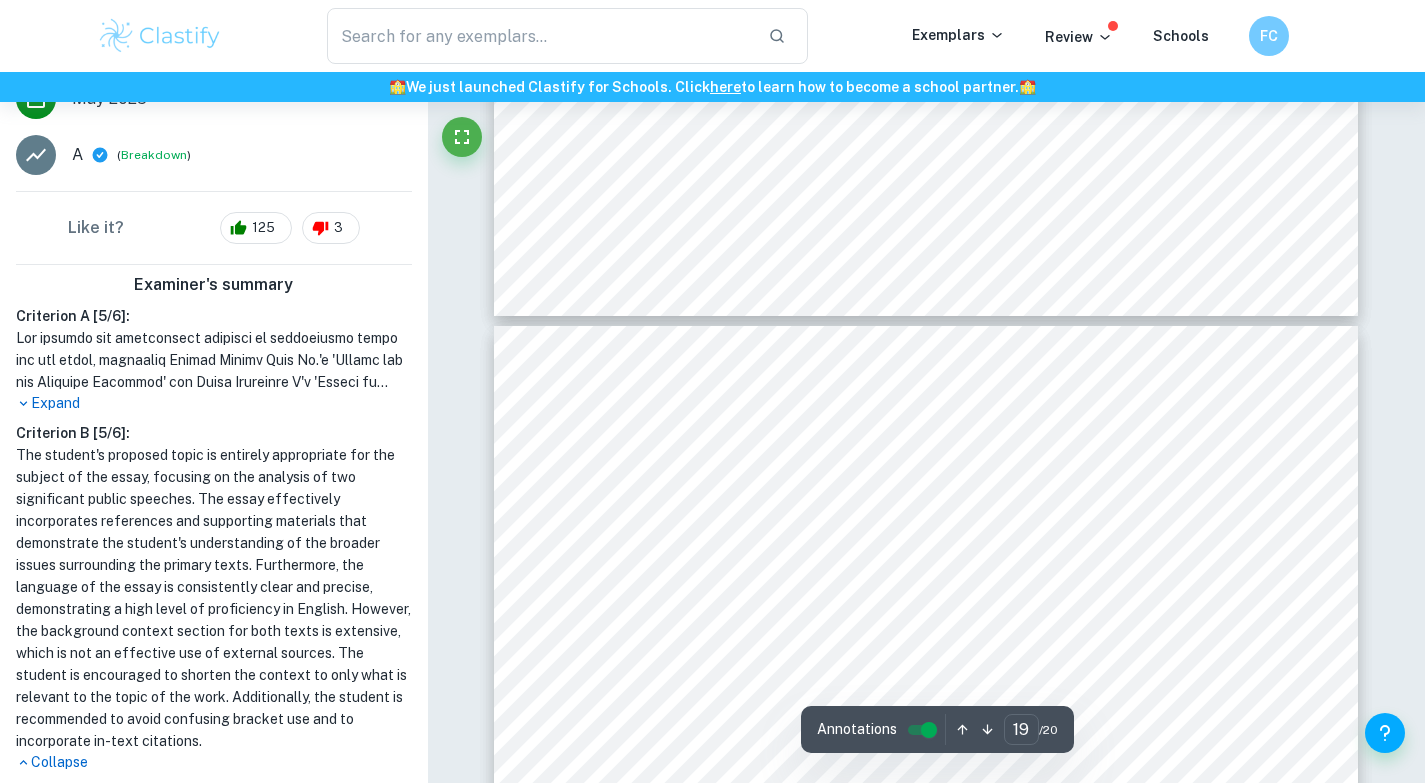 type on "18" 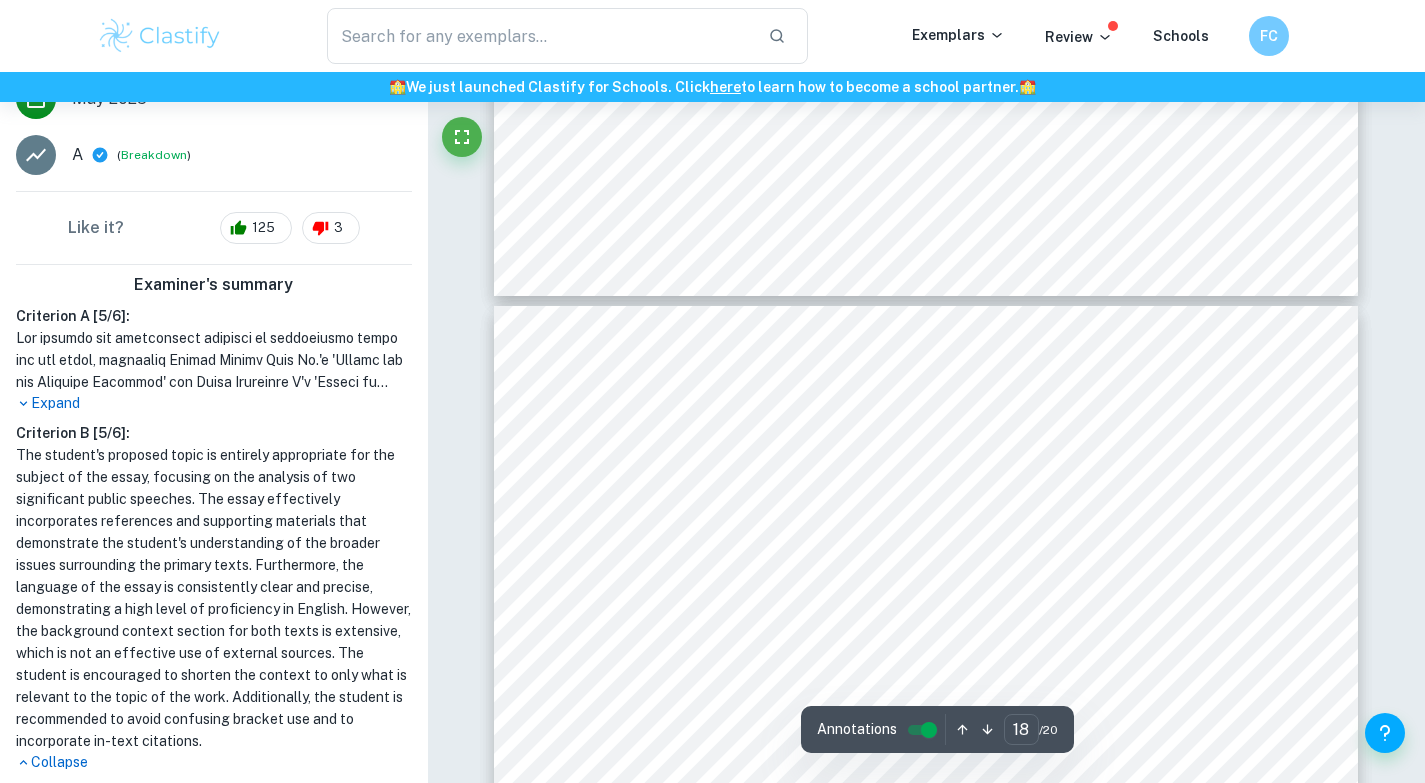 scroll, scrollTop: 20839, scrollLeft: 0, axis: vertical 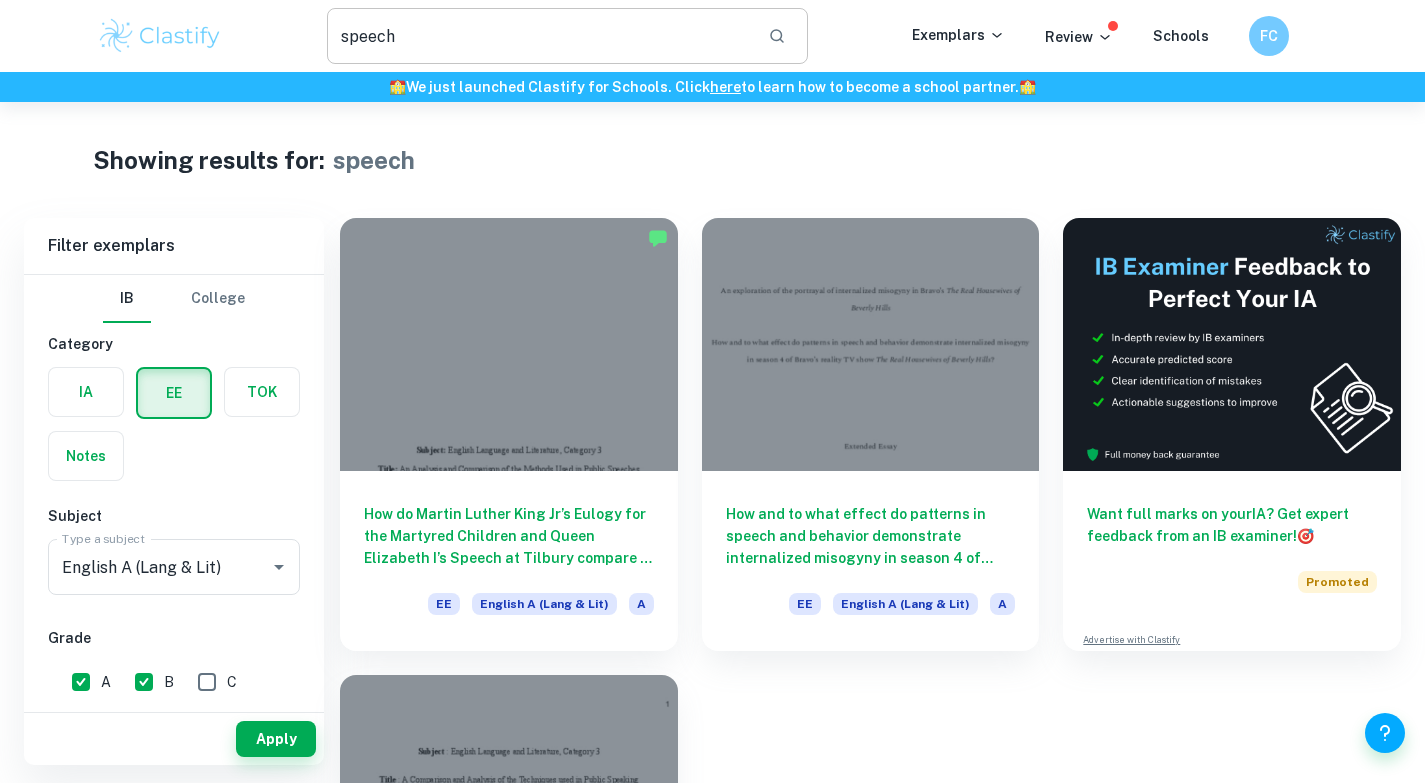 click on "speech" at bounding box center [540, 36] 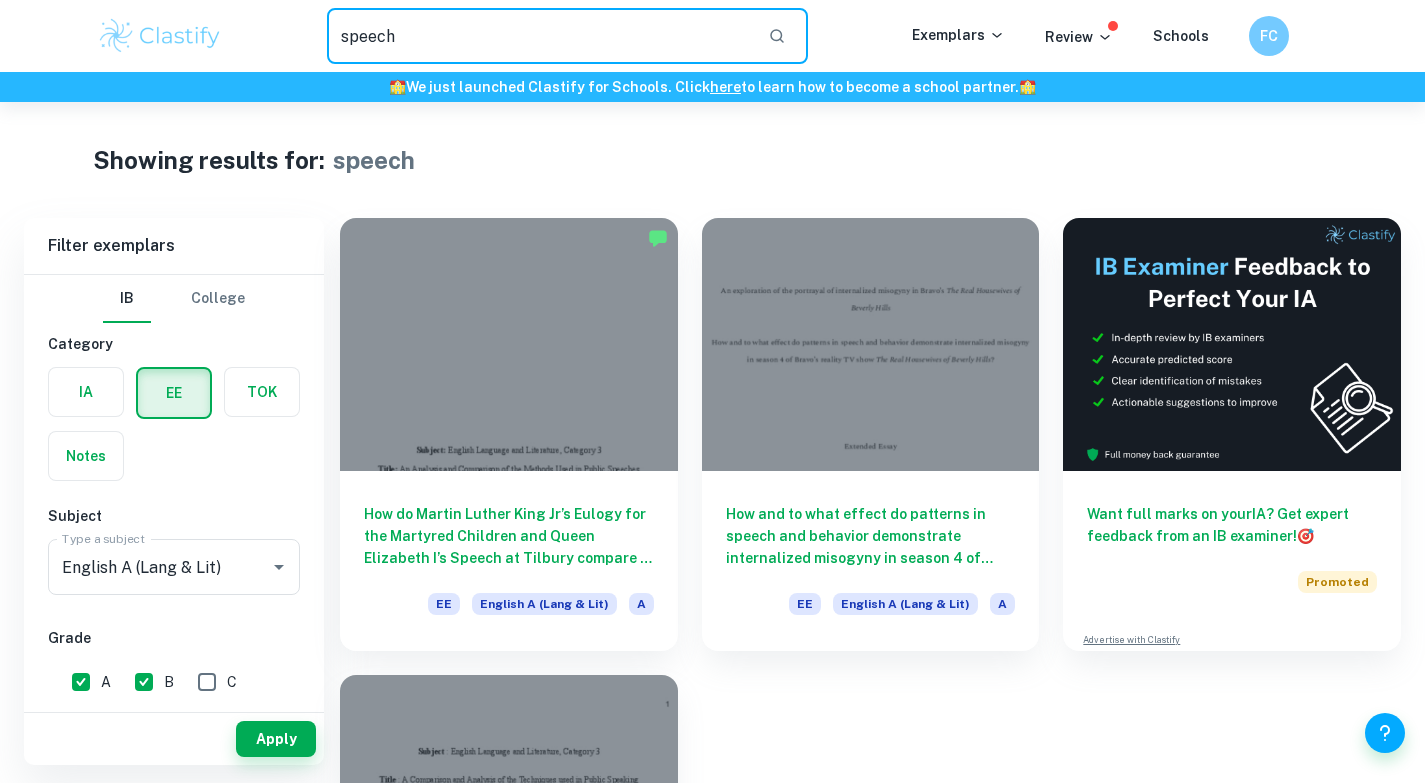 click on "speech" at bounding box center [540, 36] 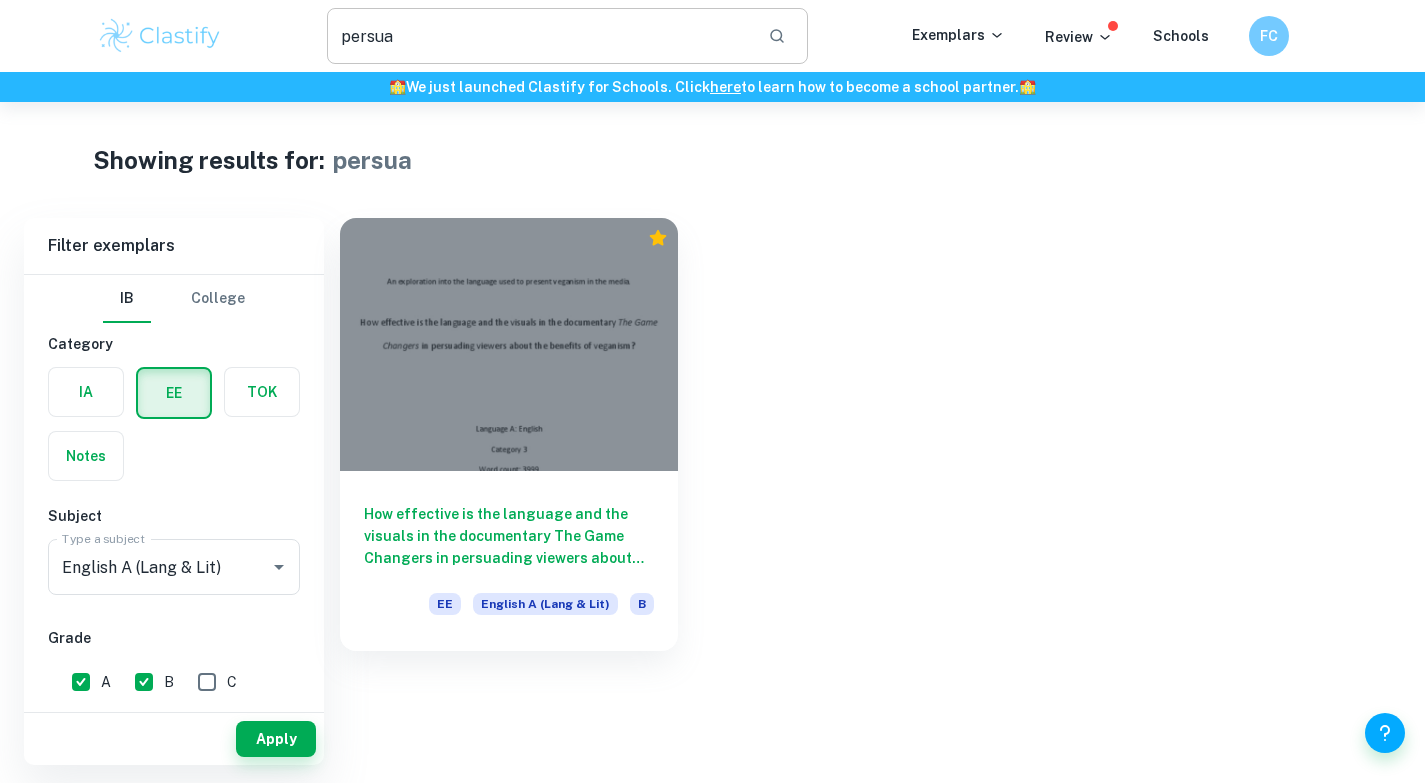 click on "persua" at bounding box center (540, 36) 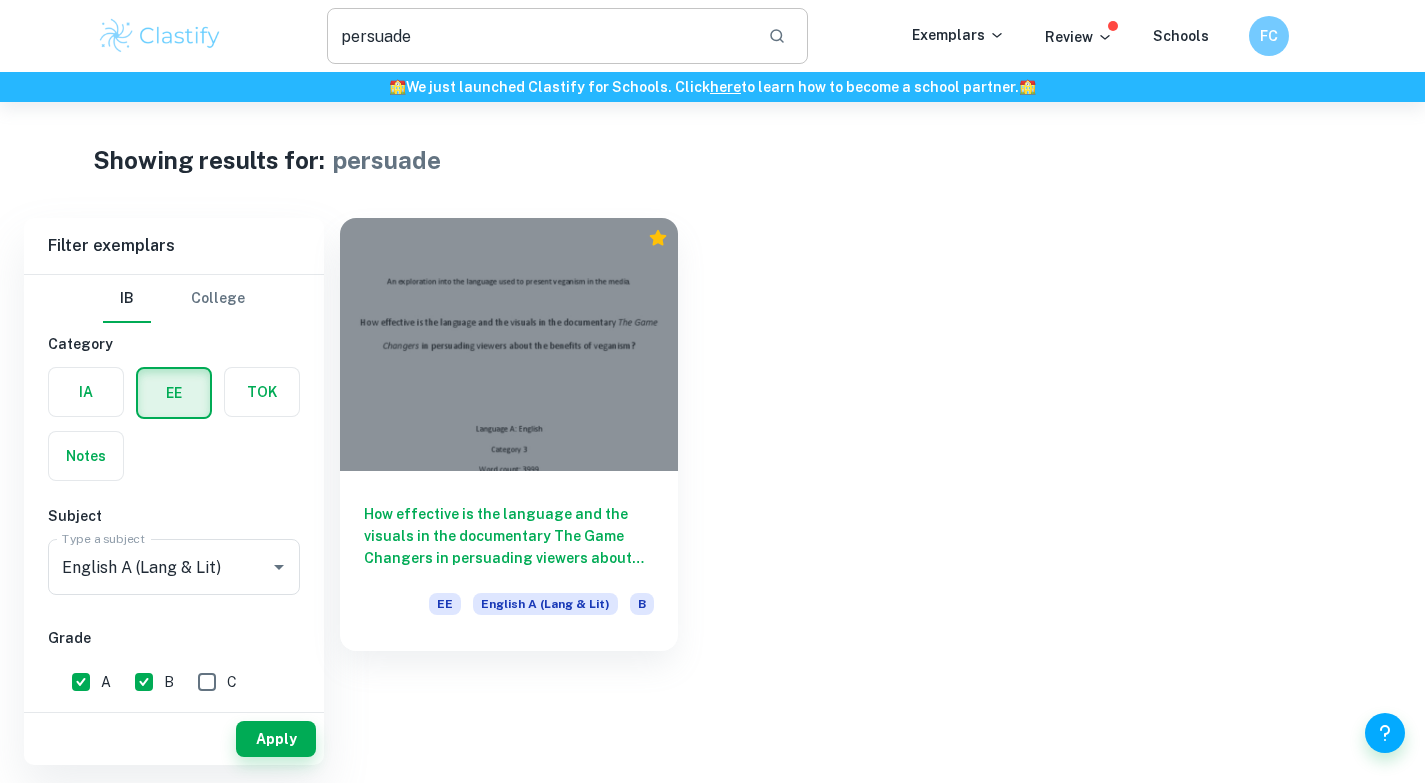 click on "persuade" at bounding box center [540, 36] 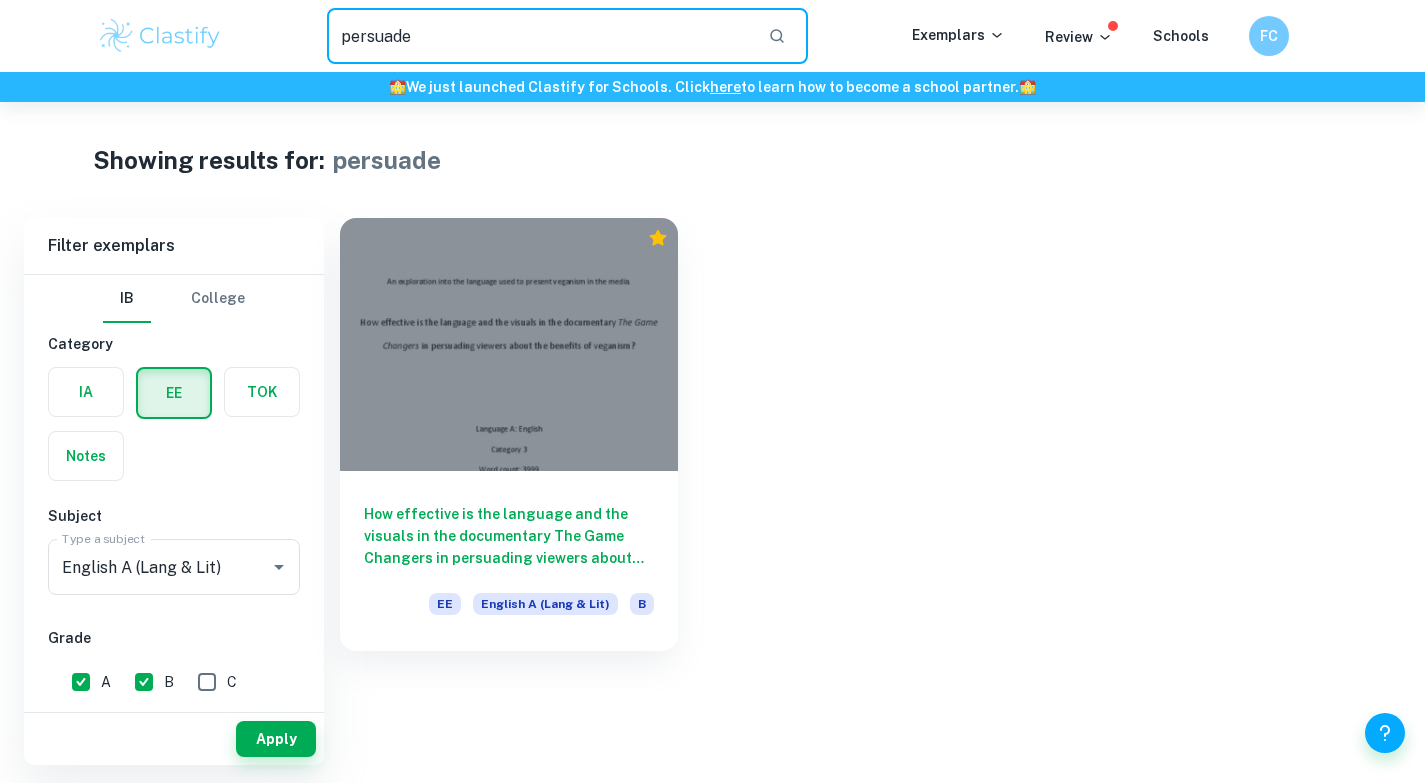 click on "persuade" at bounding box center [540, 36] 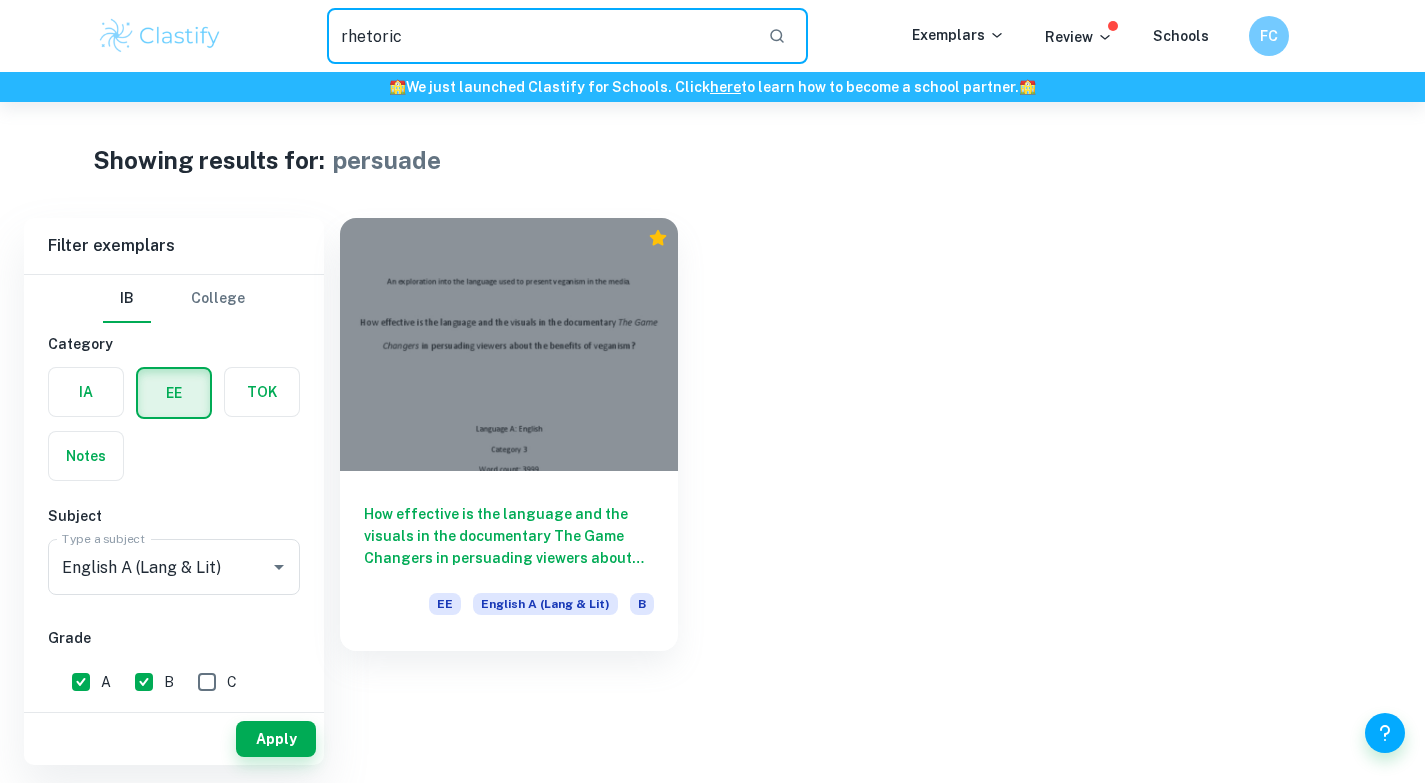 type on "rhetoric" 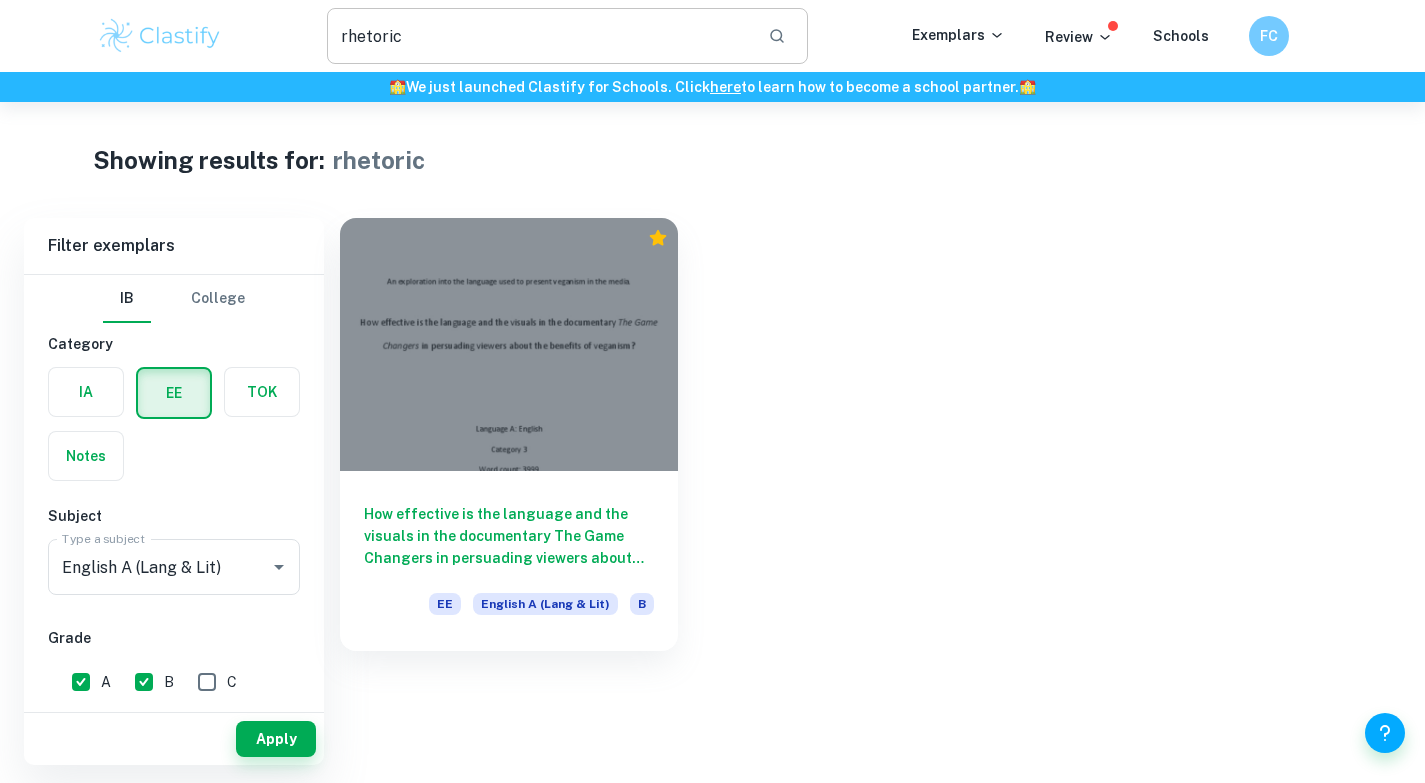 click on "rhetoric" at bounding box center [540, 36] 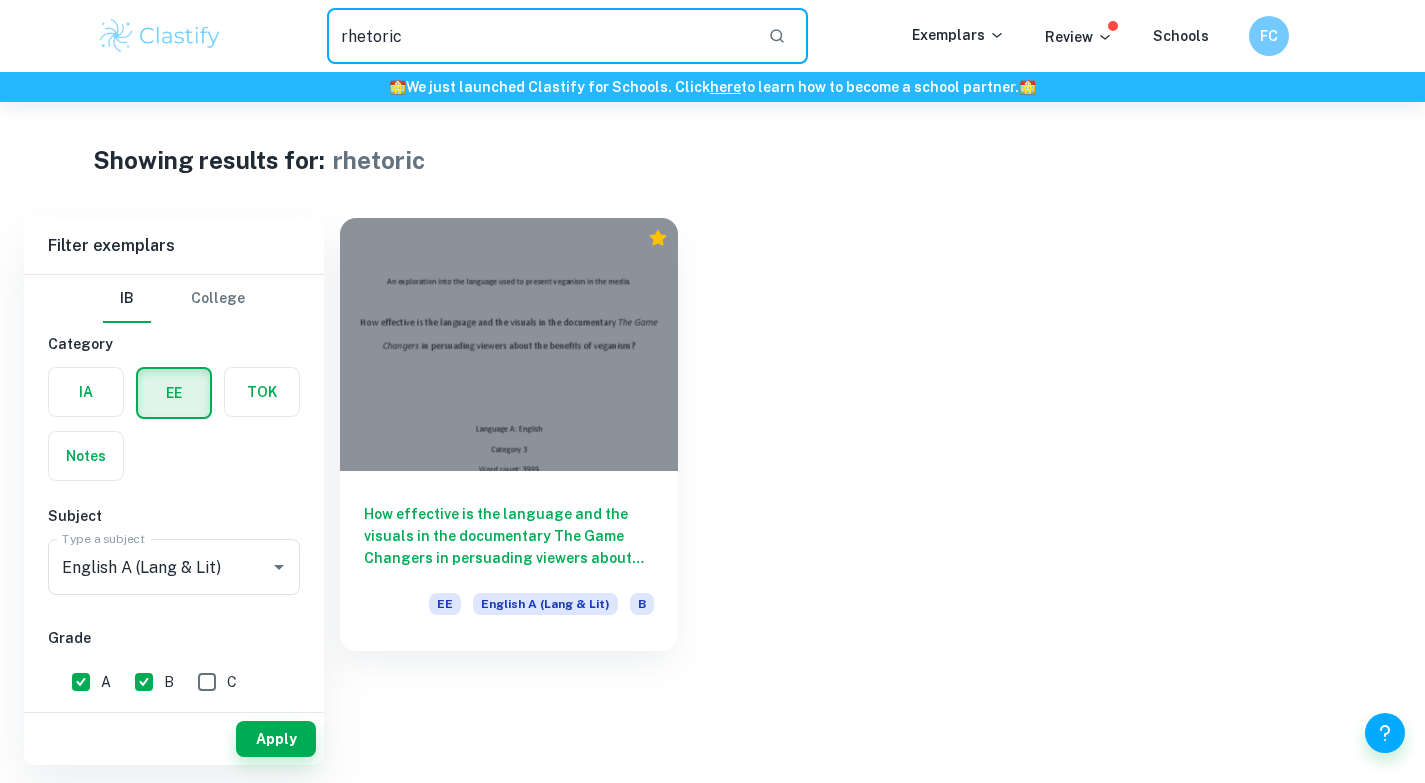 click on "rhetoric" at bounding box center (540, 36) 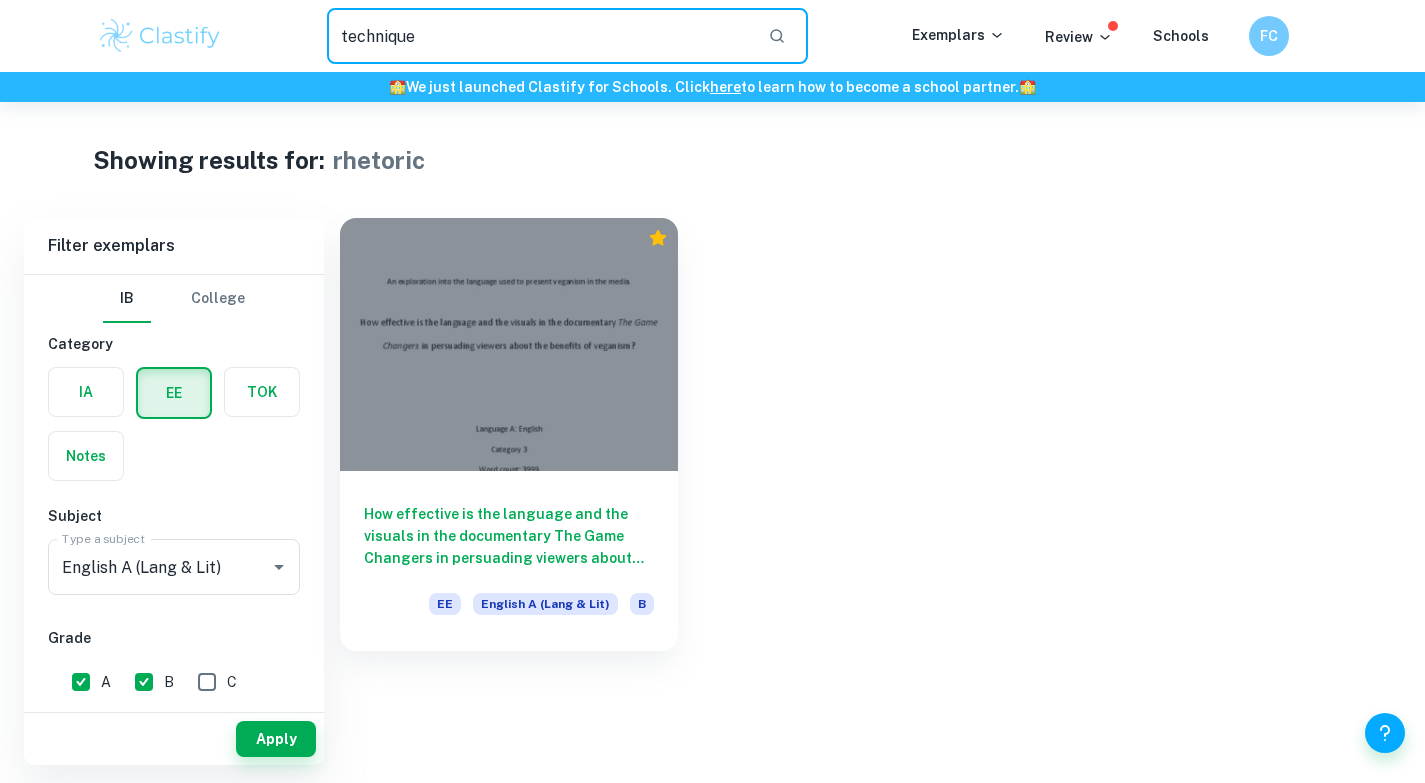 type on "technique" 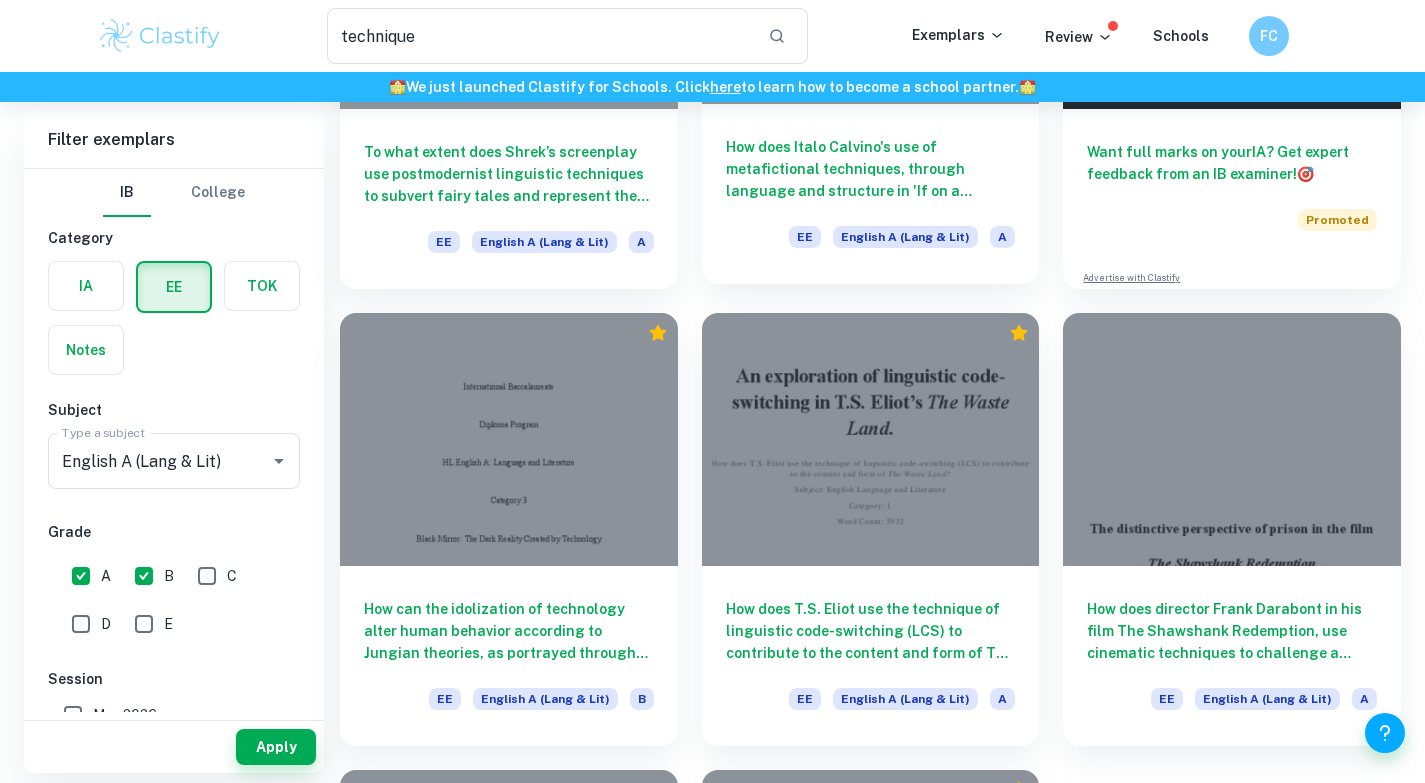 scroll, scrollTop: 275, scrollLeft: 0, axis: vertical 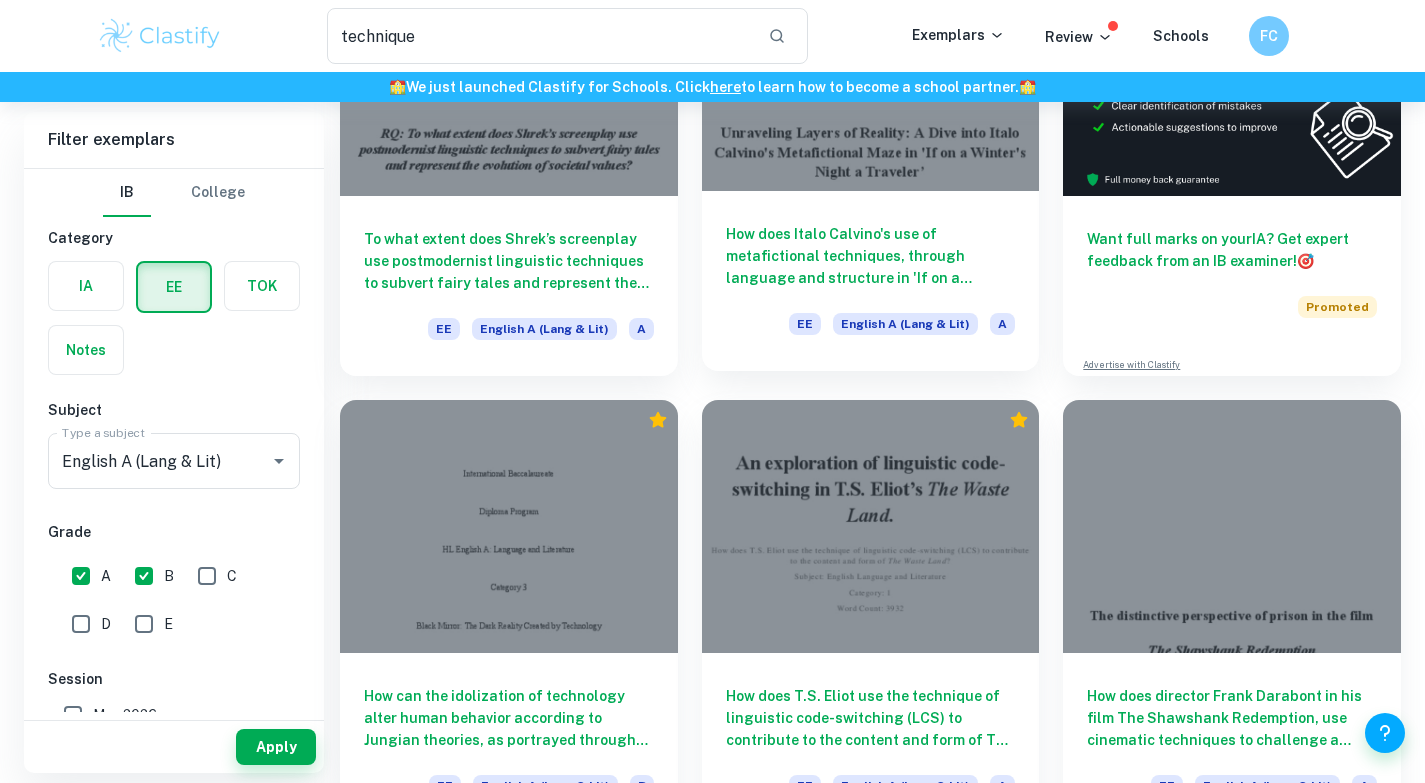 click on "How does Italo Calvino's use of metafictional techniques, through language and structure in 'If on a winter’s night a traveler' affect reader engagement and their understanding of postmodern literature?" at bounding box center [871, 256] 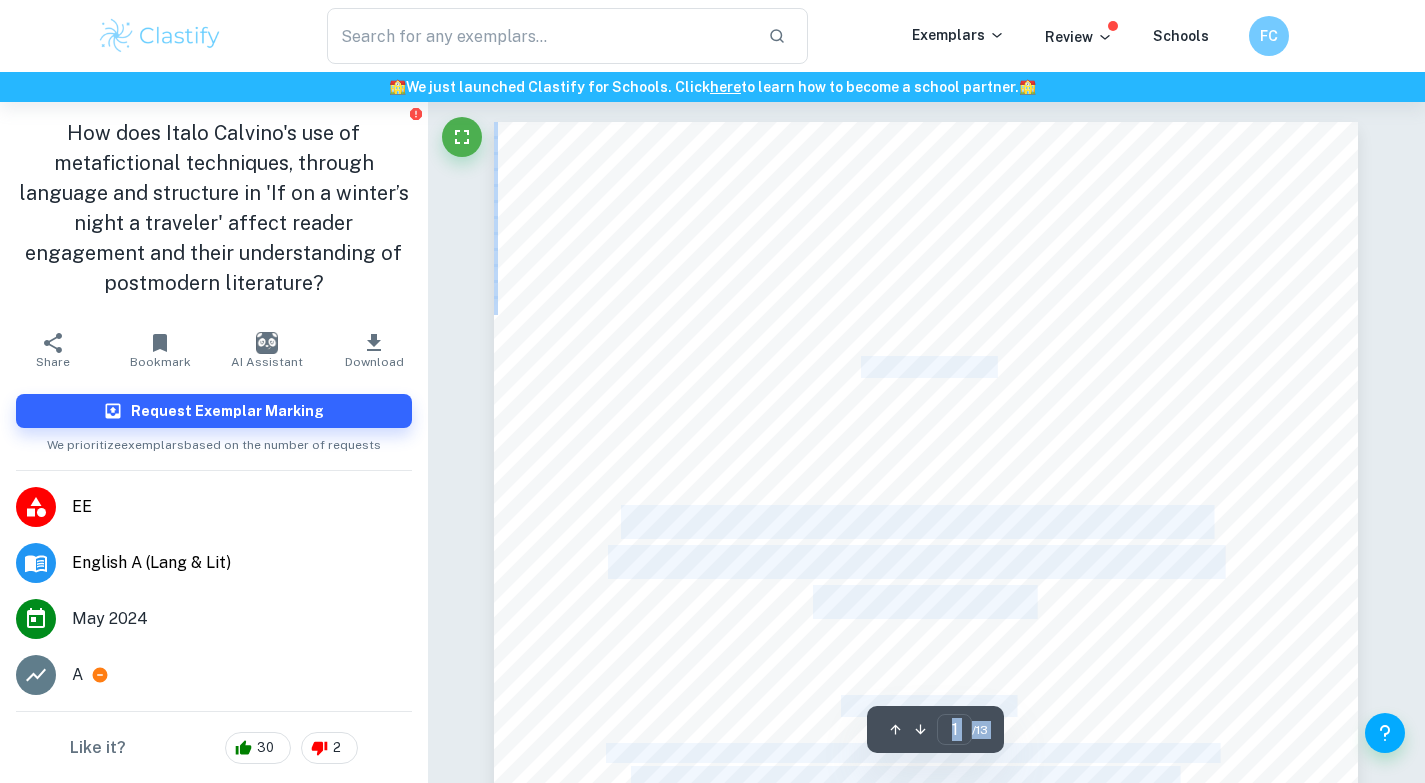 scroll, scrollTop: 337, scrollLeft: 0, axis: vertical 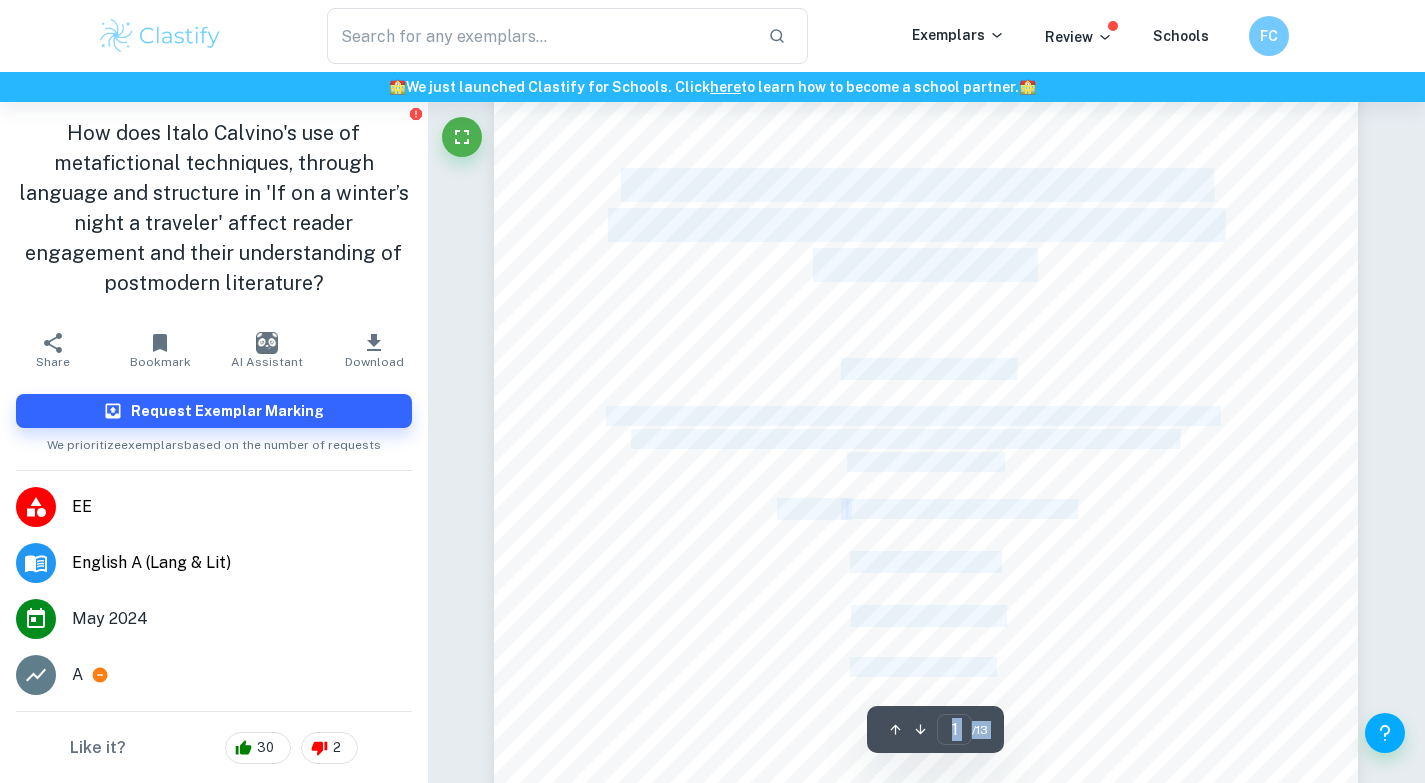 click on "Extended Essay Unraveling Layers of Reality: A Dive into Italo Calvino's Metafictional Maze in 'If on a Winter's Night a Traveler' Research Question: How does Italo Calvino's use of metafictional techniques, through language and structure in 'If on a winter's night a traveler' affect reader engagement and their understanding of postmodern literature? Course:   English Language and Literature Word Count: 3533 Supervisors Name Mr. F. Ablorh Odjidja 1" at bounding box center [926, 395] 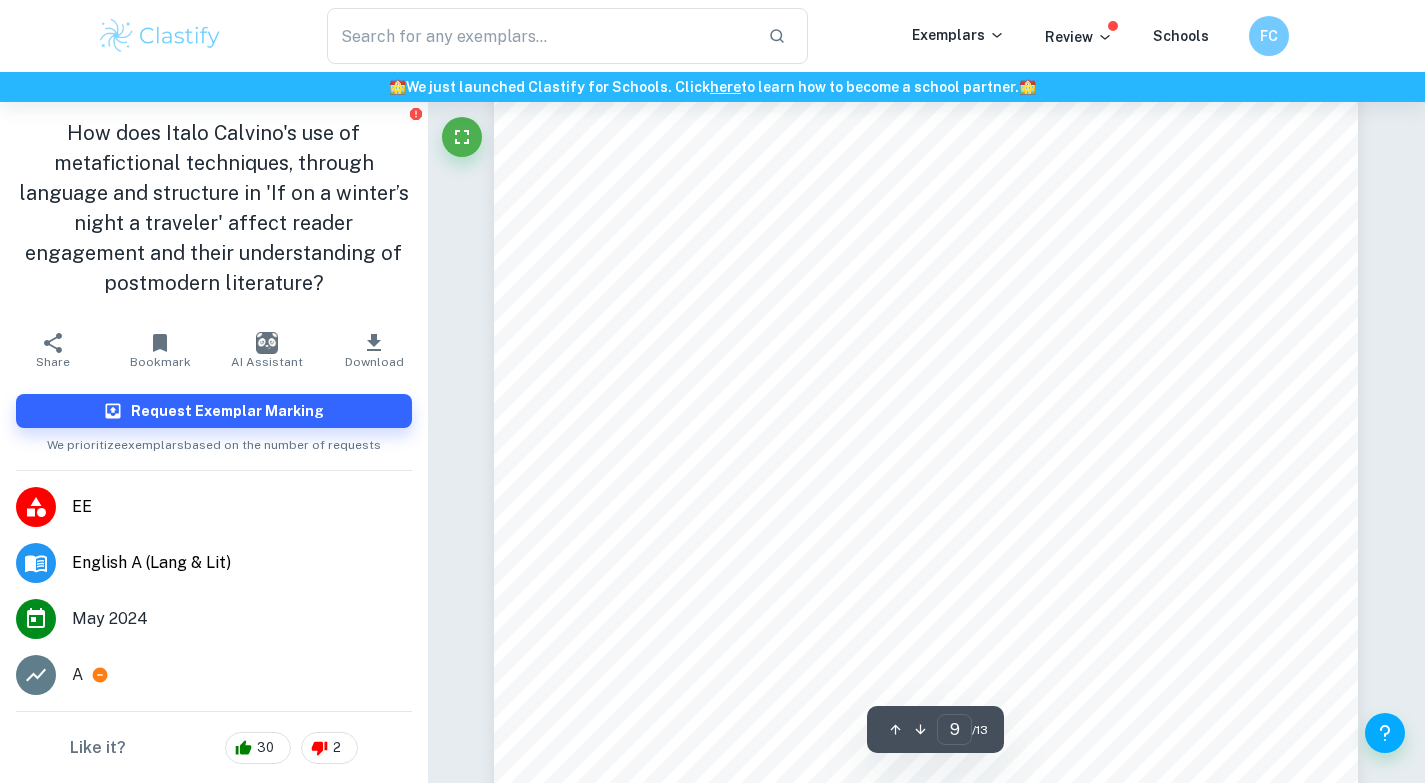 scroll, scrollTop: 10346, scrollLeft: 0, axis: vertical 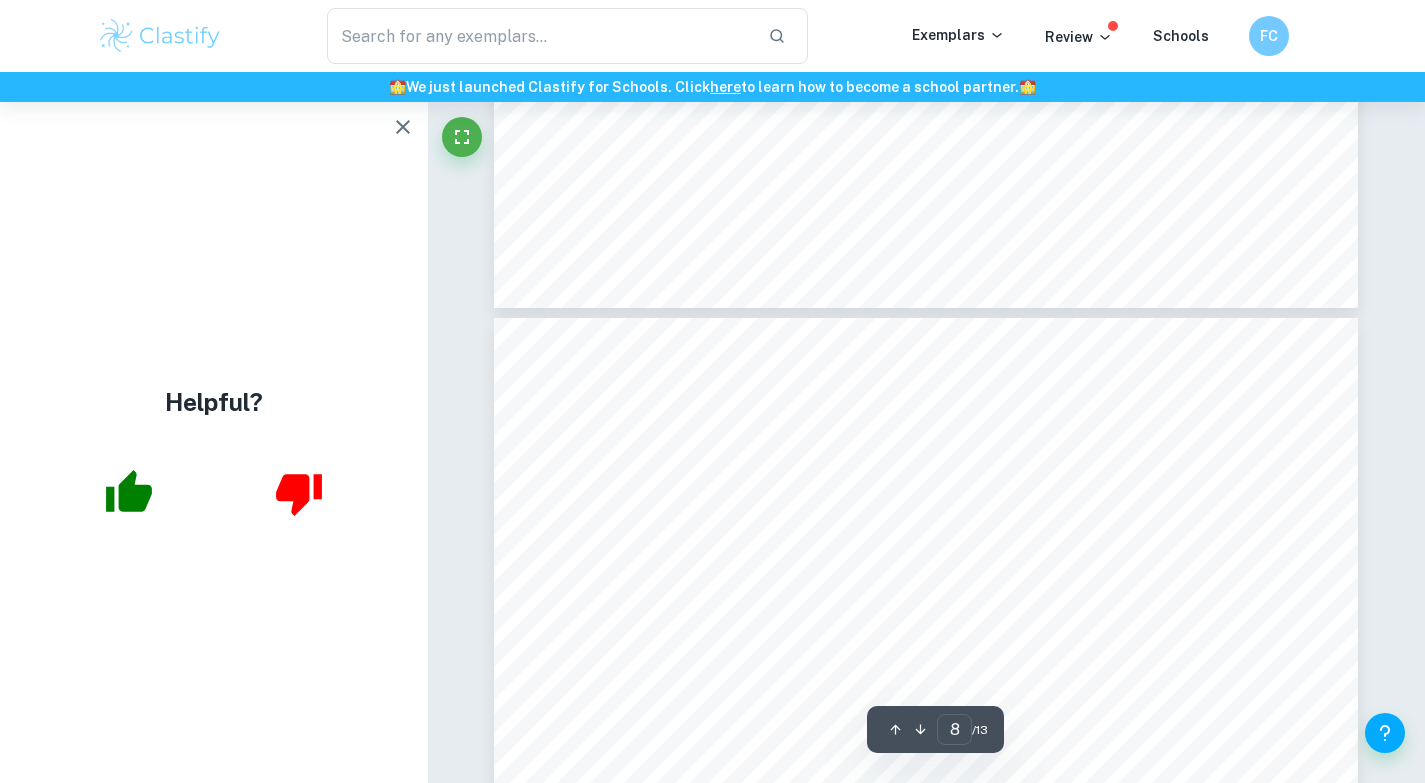 type on "7" 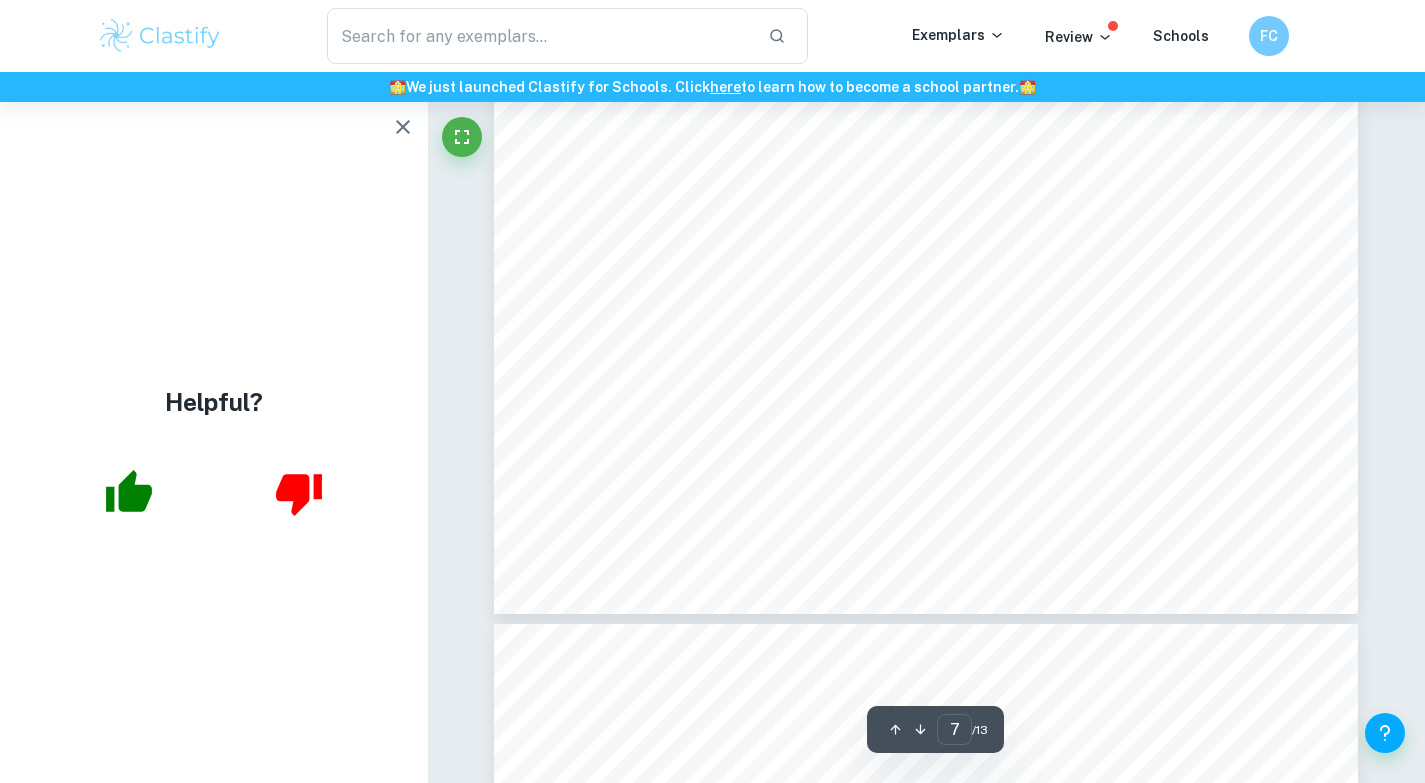 scroll, scrollTop: 8249, scrollLeft: 0, axis: vertical 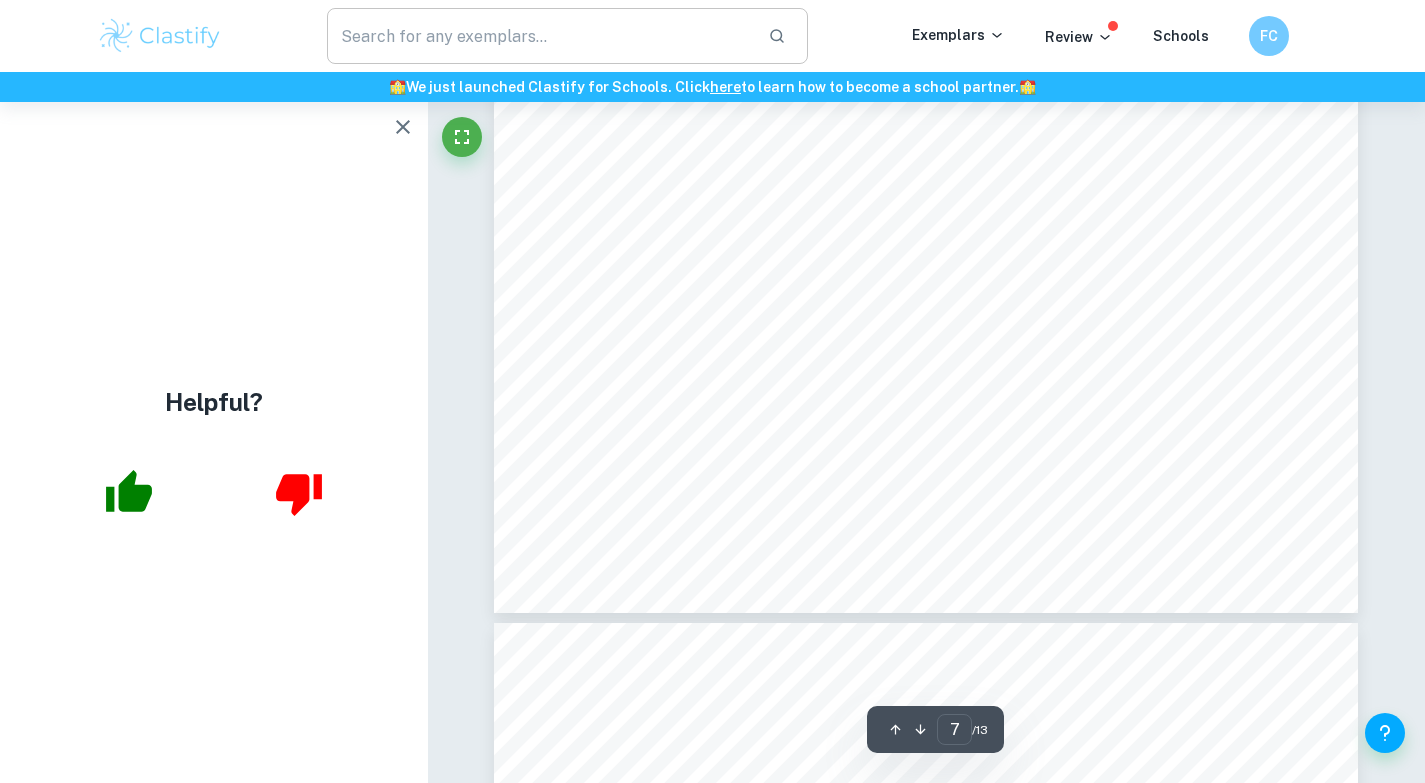 type on "technique" 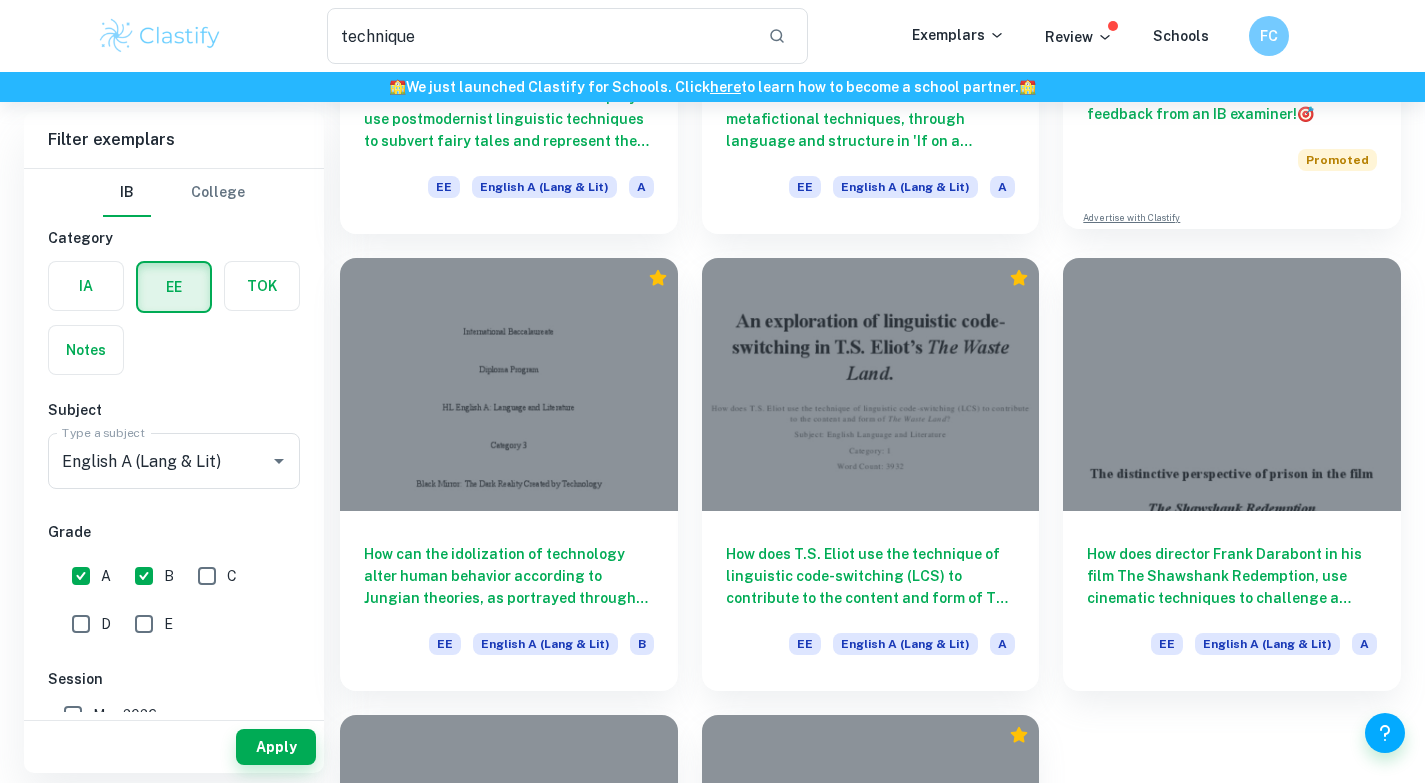 scroll, scrollTop: 422, scrollLeft: 0, axis: vertical 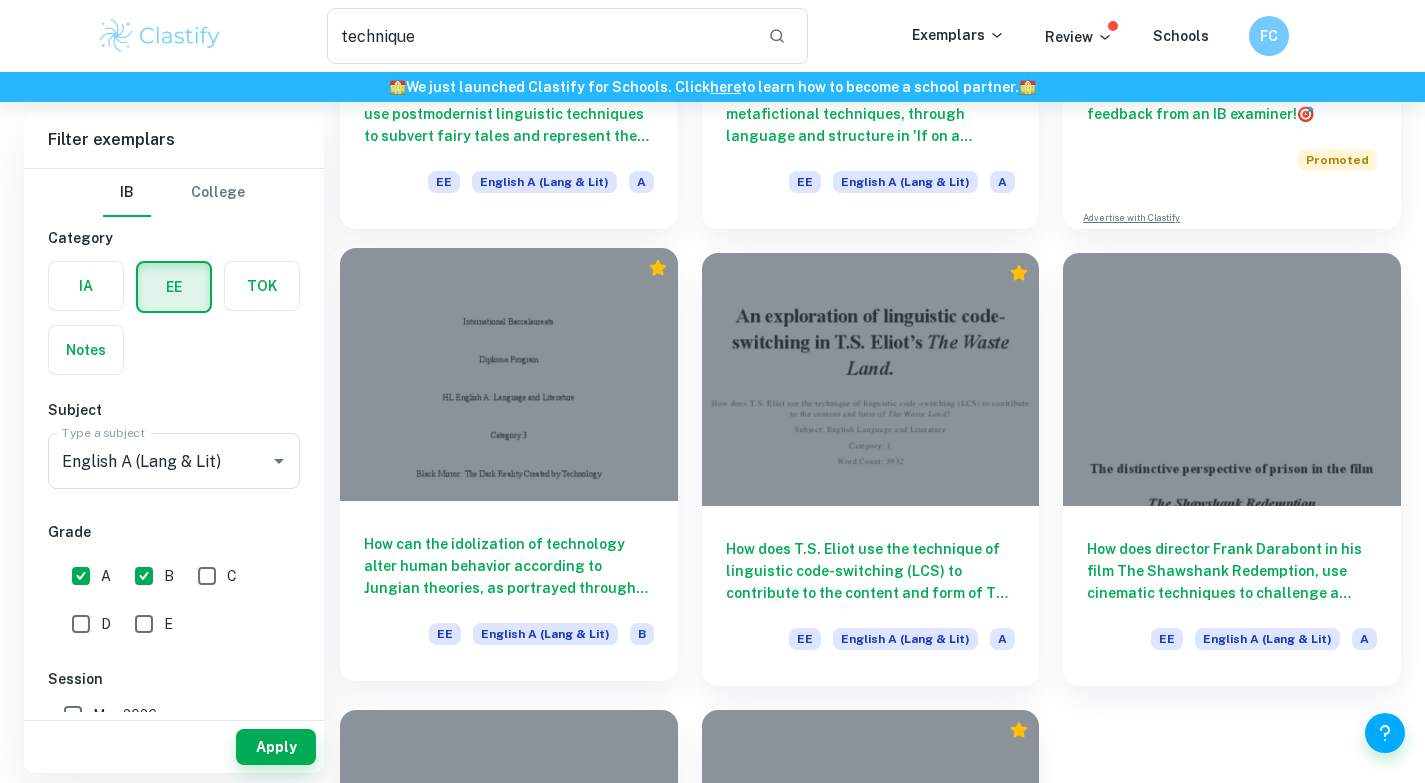click on "How can the idolization of technology alter human behavior according to Jungian theories, as portrayed through the use of film techniques and language in the episodes “Nosedive” and “Men Against Fire” from the Netflix series Black Mirror?" at bounding box center (509, 566) 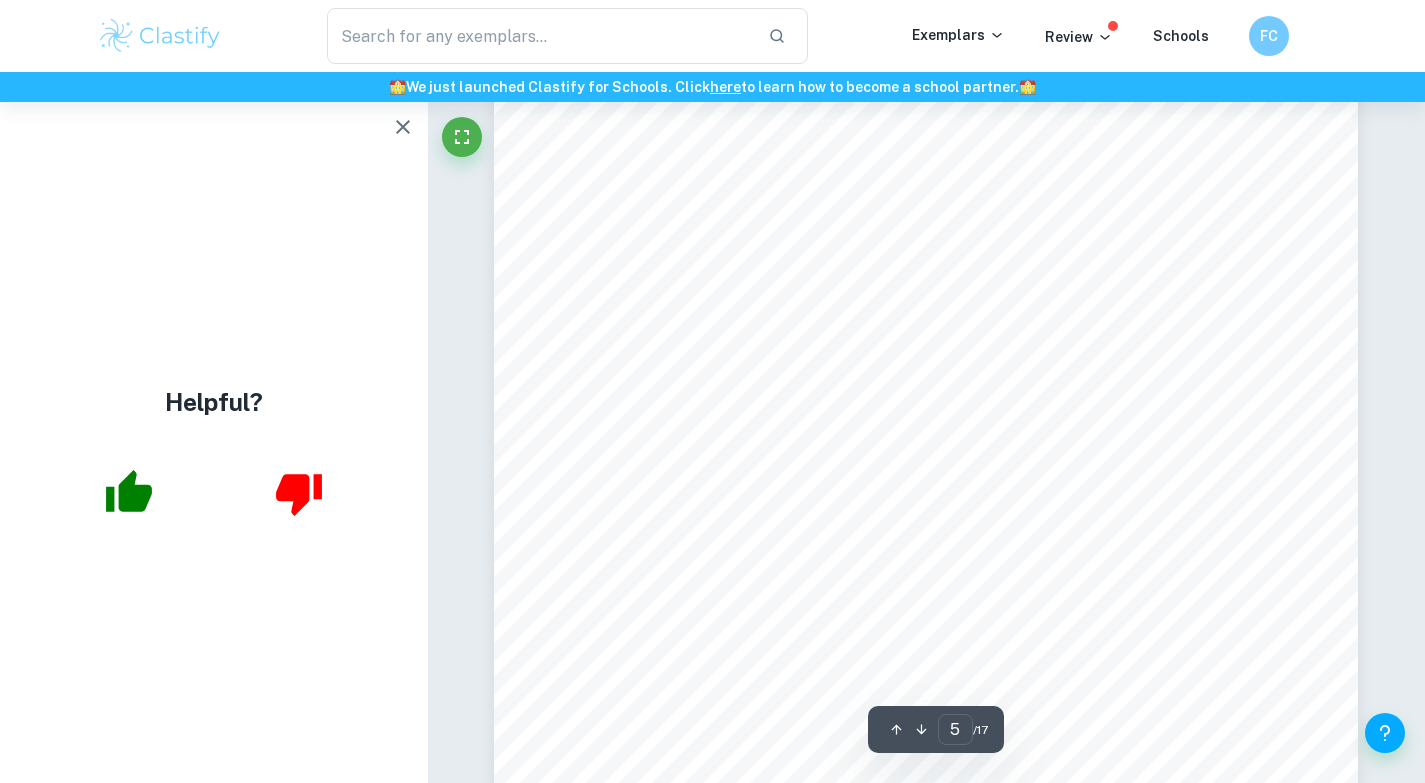 scroll, scrollTop: 4959, scrollLeft: 0, axis: vertical 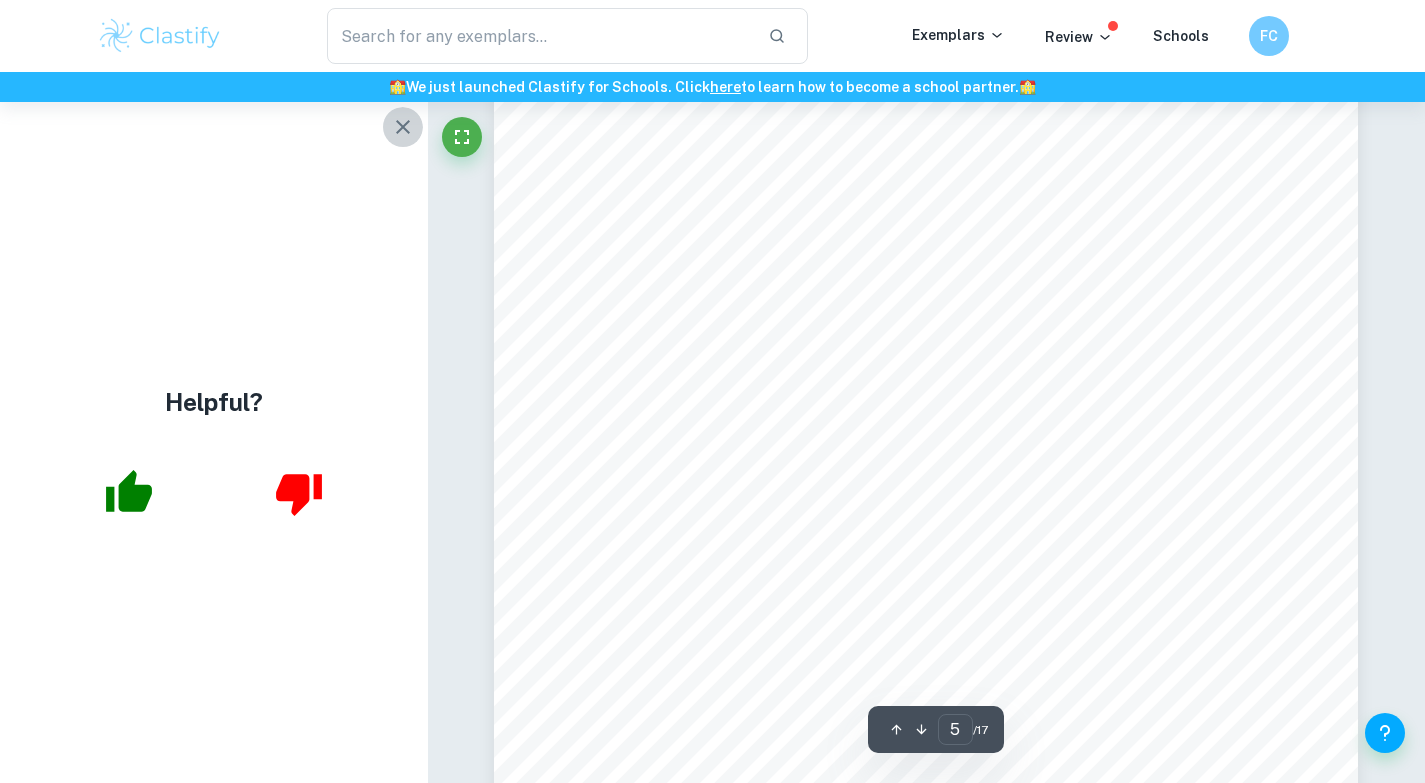 click 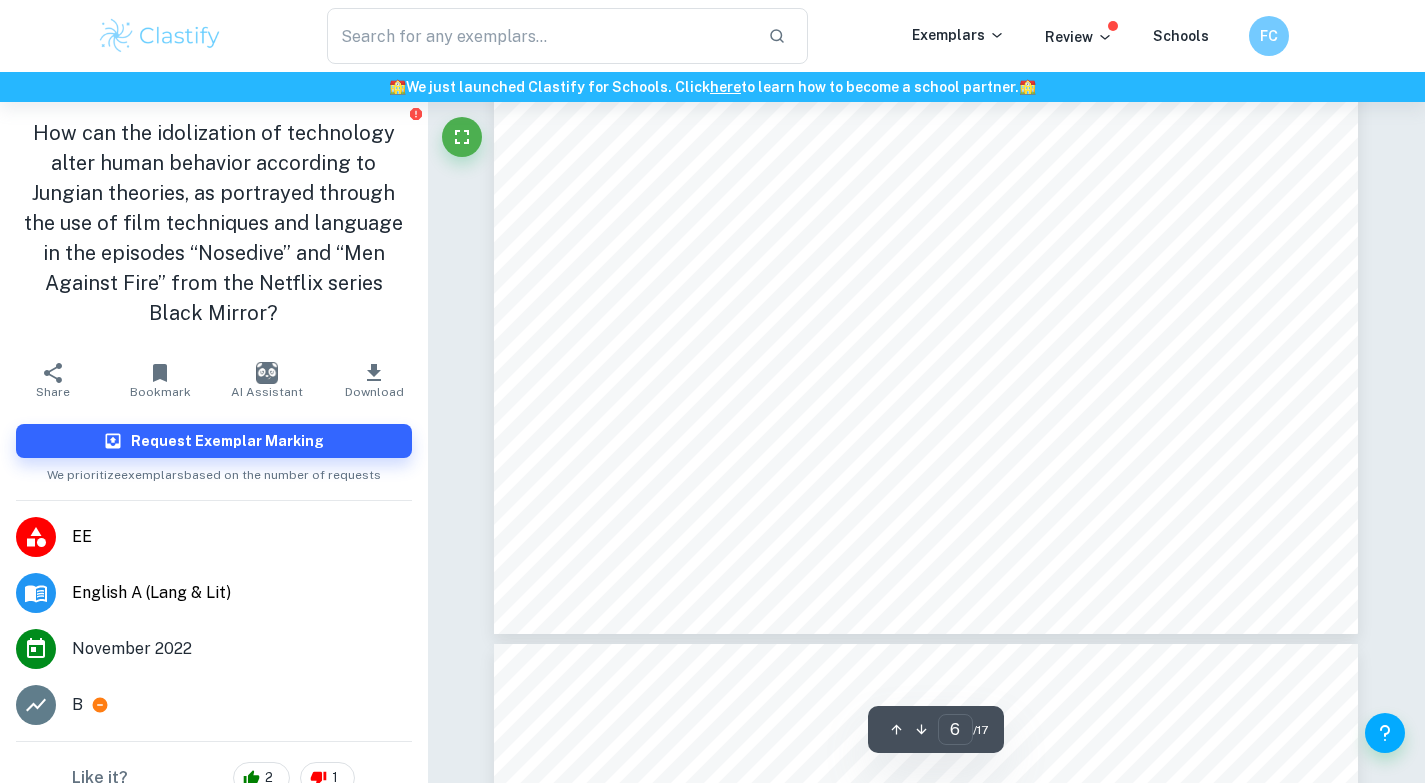 type on "7" 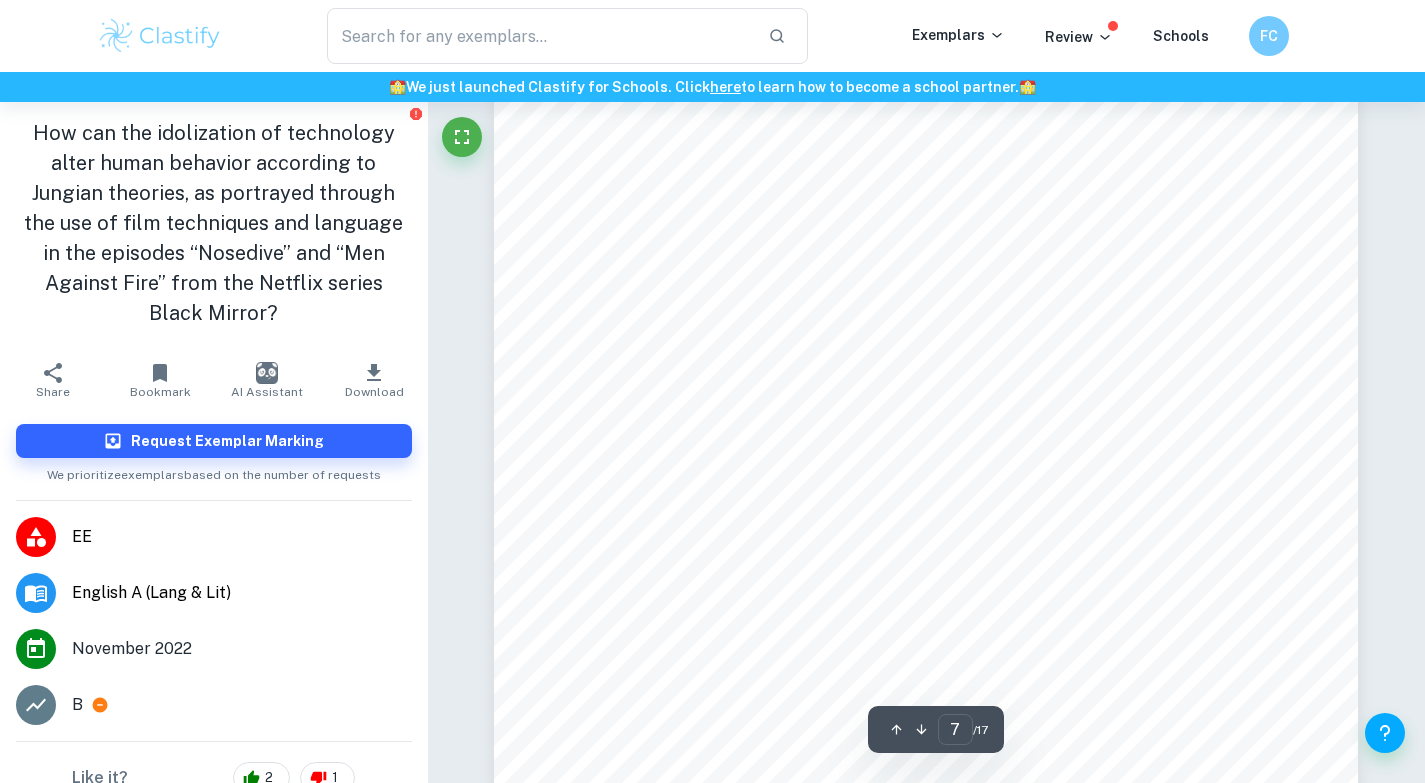 scroll, scrollTop: 7402, scrollLeft: 0, axis: vertical 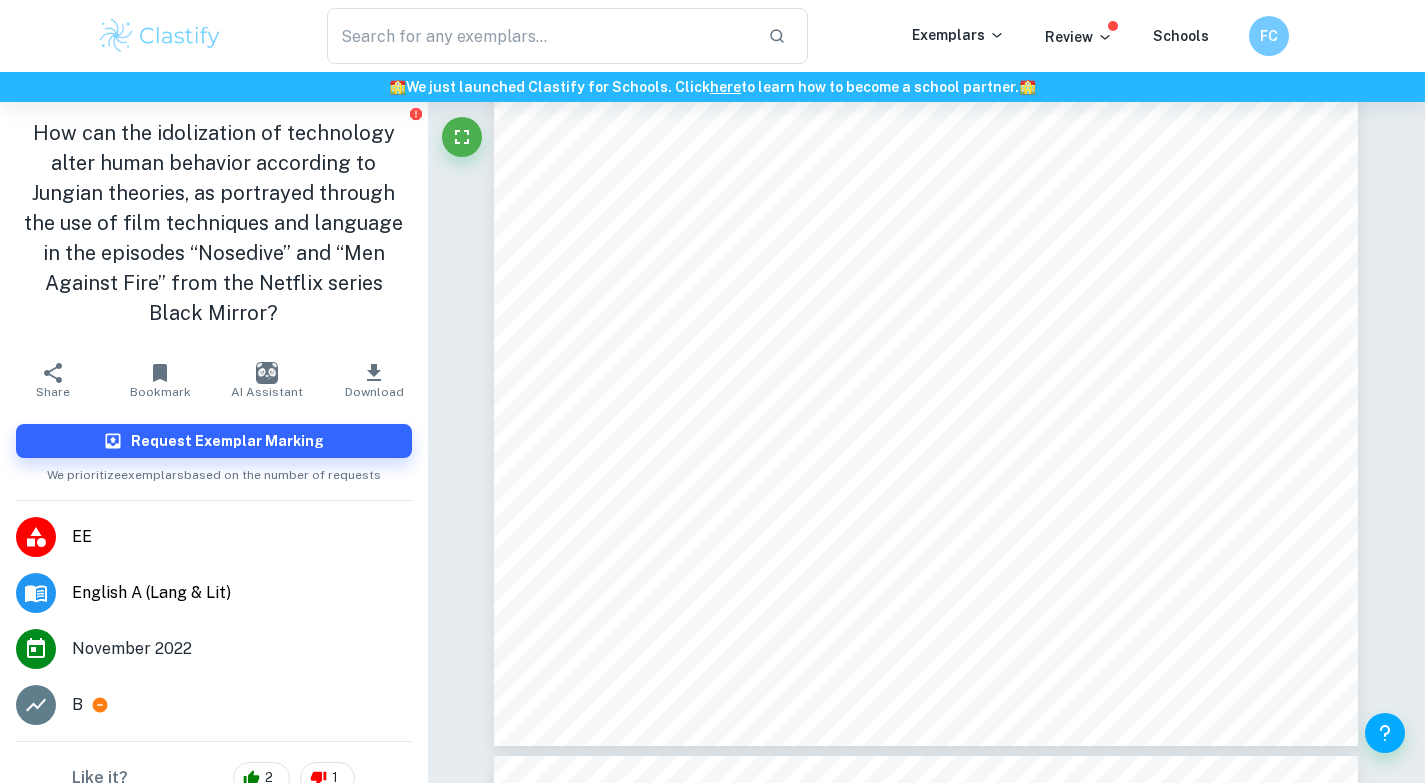 type on "technique" 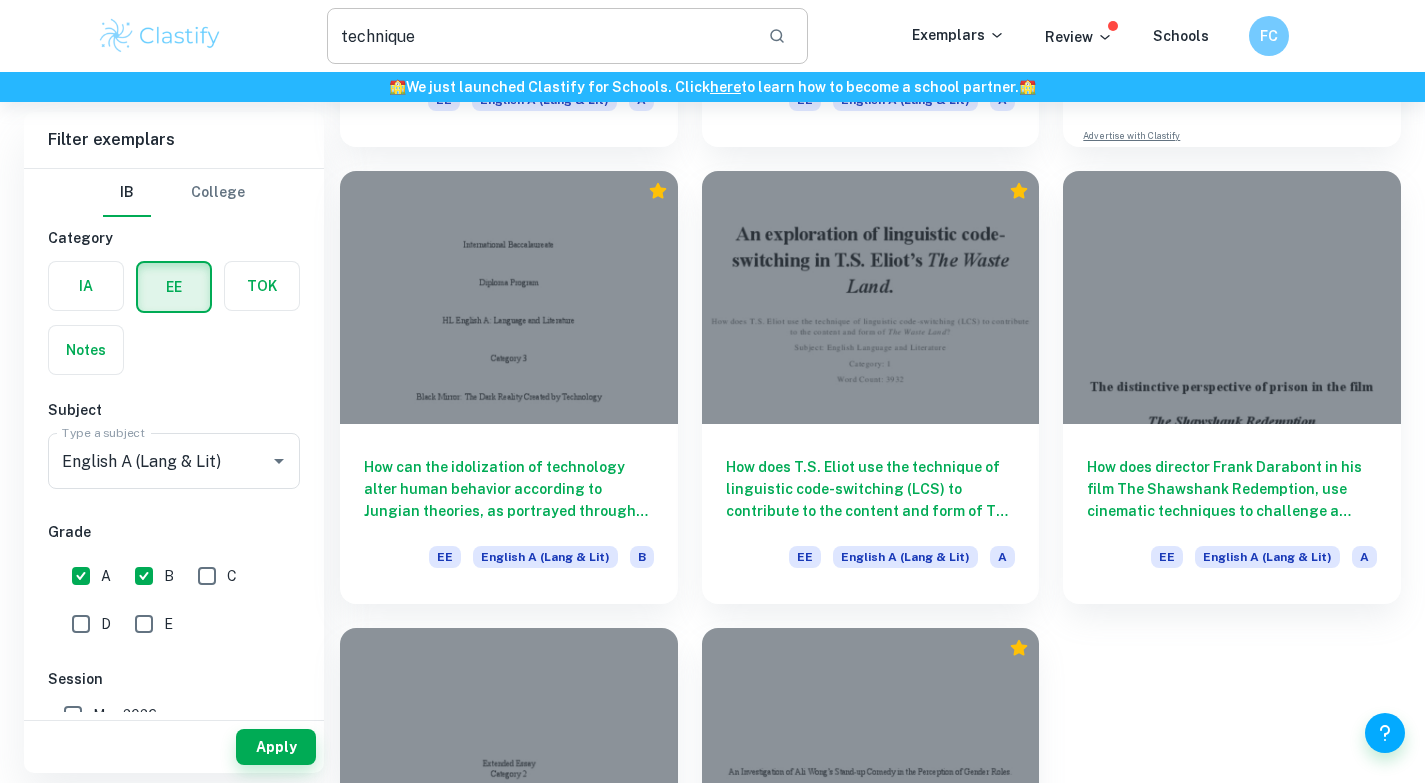 scroll, scrollTop: 521, scrollLeft: 0, axis: vertical 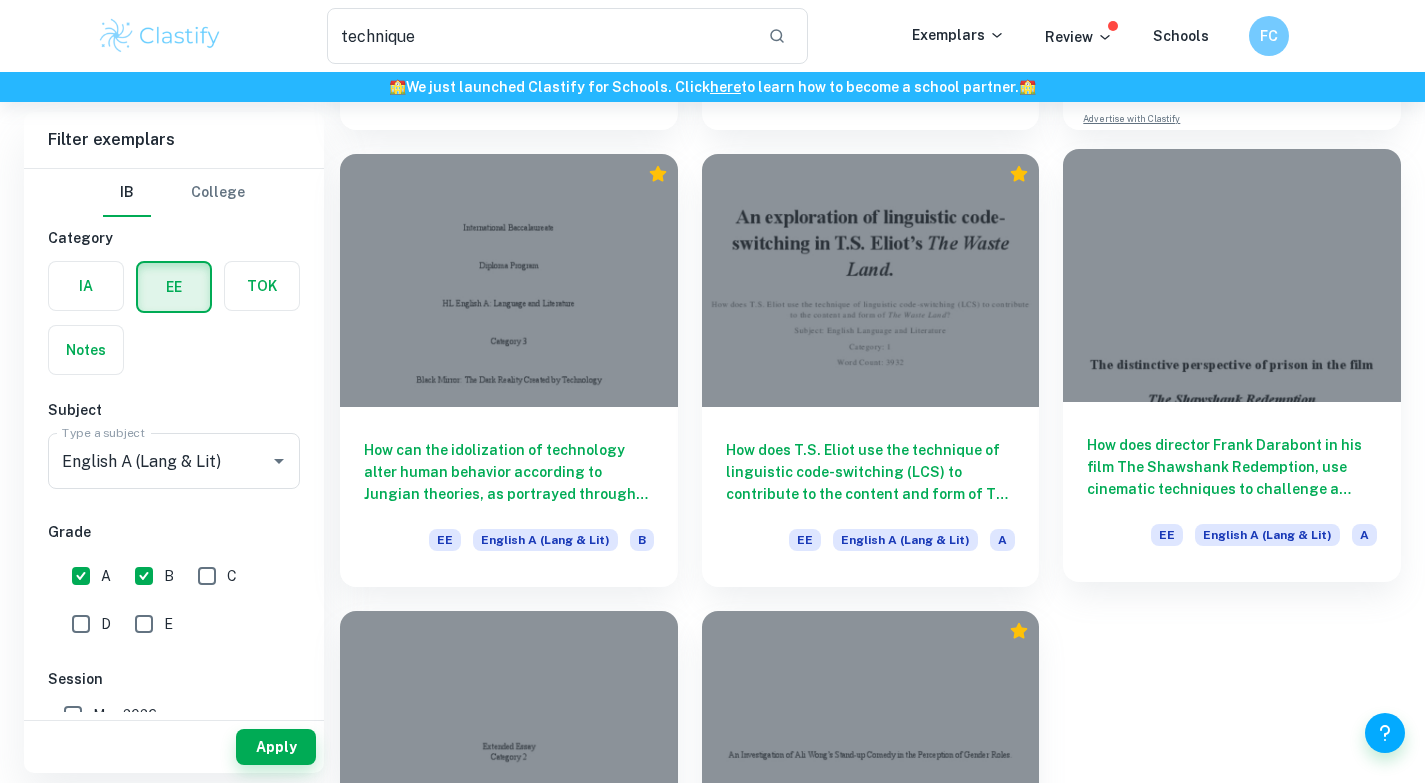 click on "How does director Frank Darabont in his film The Shawshank Redemption, use cinematic techniques to challenge a stereotypical view of society regarding prison?" at bounding box center (1232, 467) 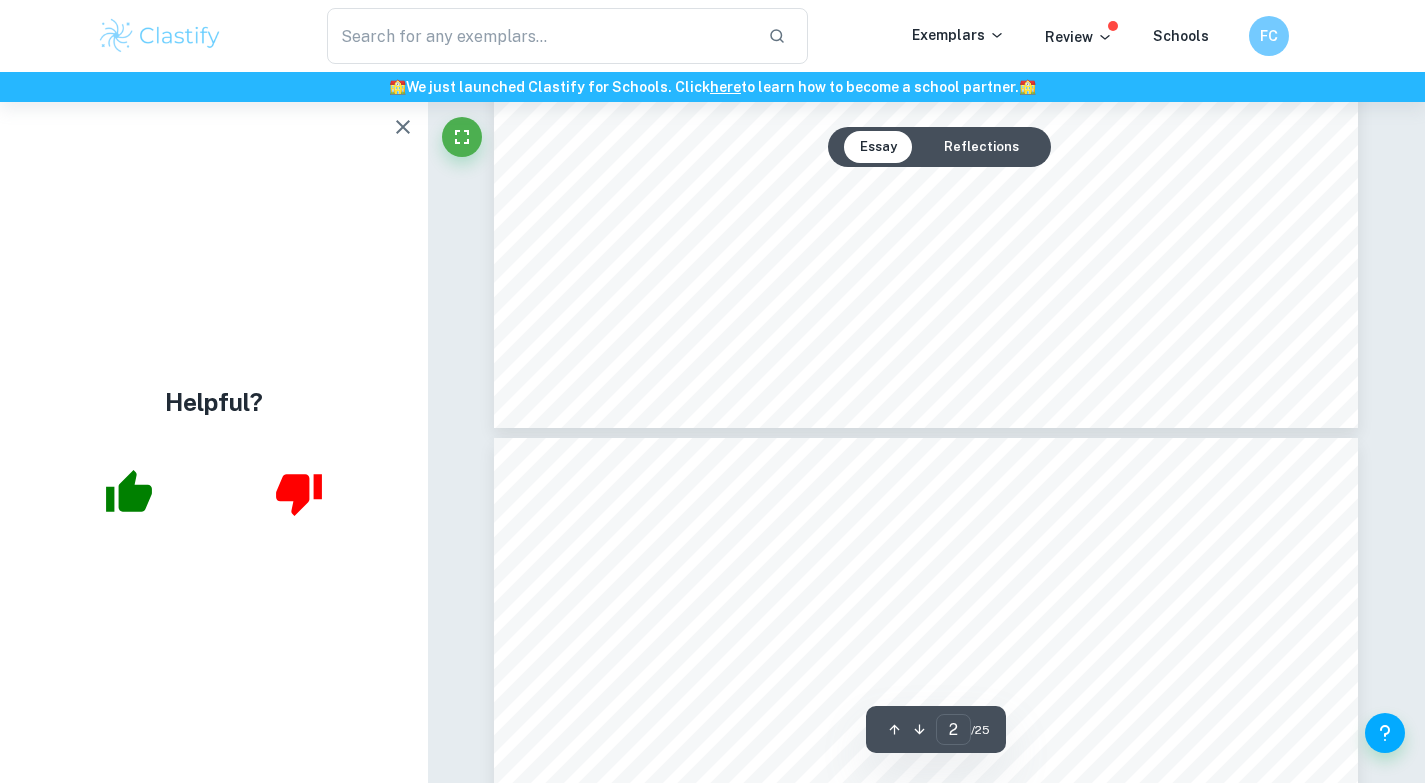 scroll, scrollTop: 2285, scrollLeft: 0, axis: vertical 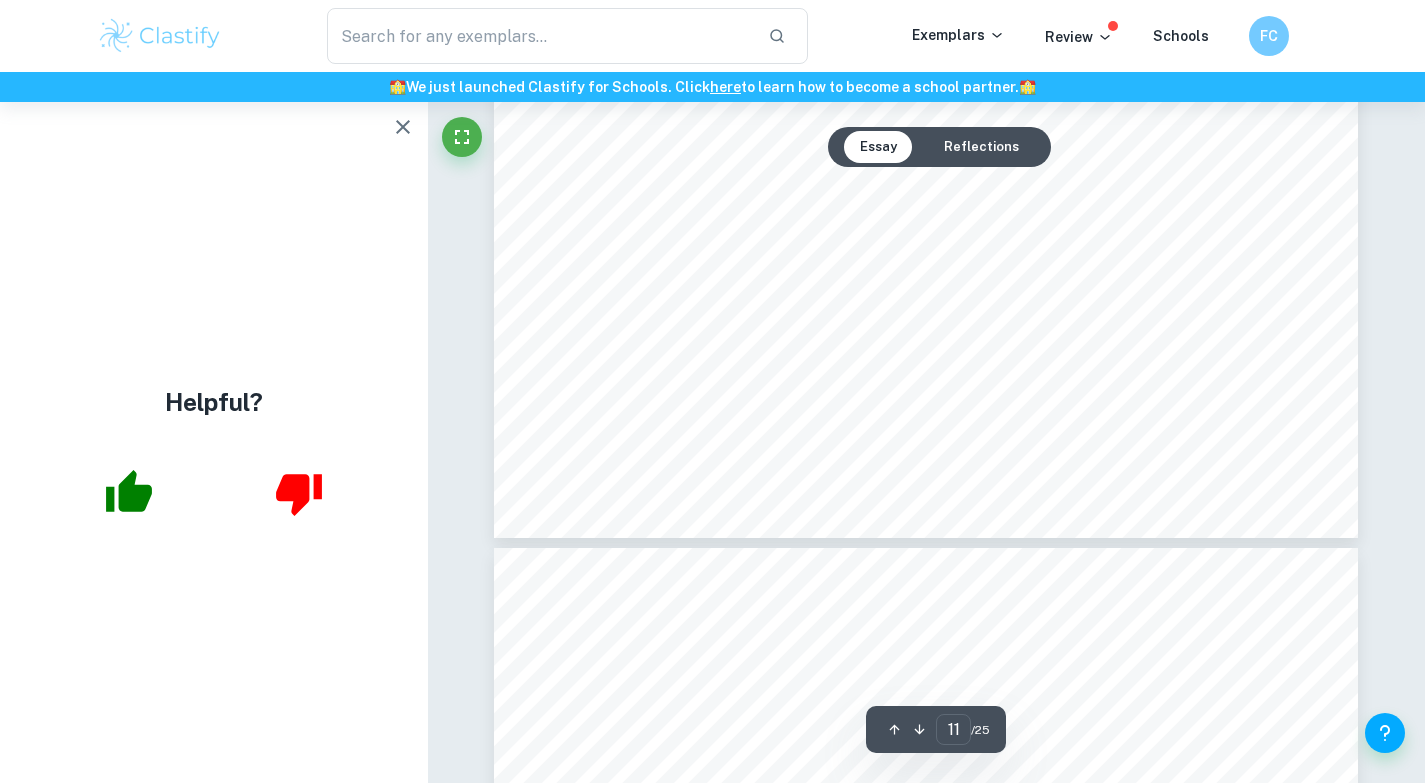 type on "10" 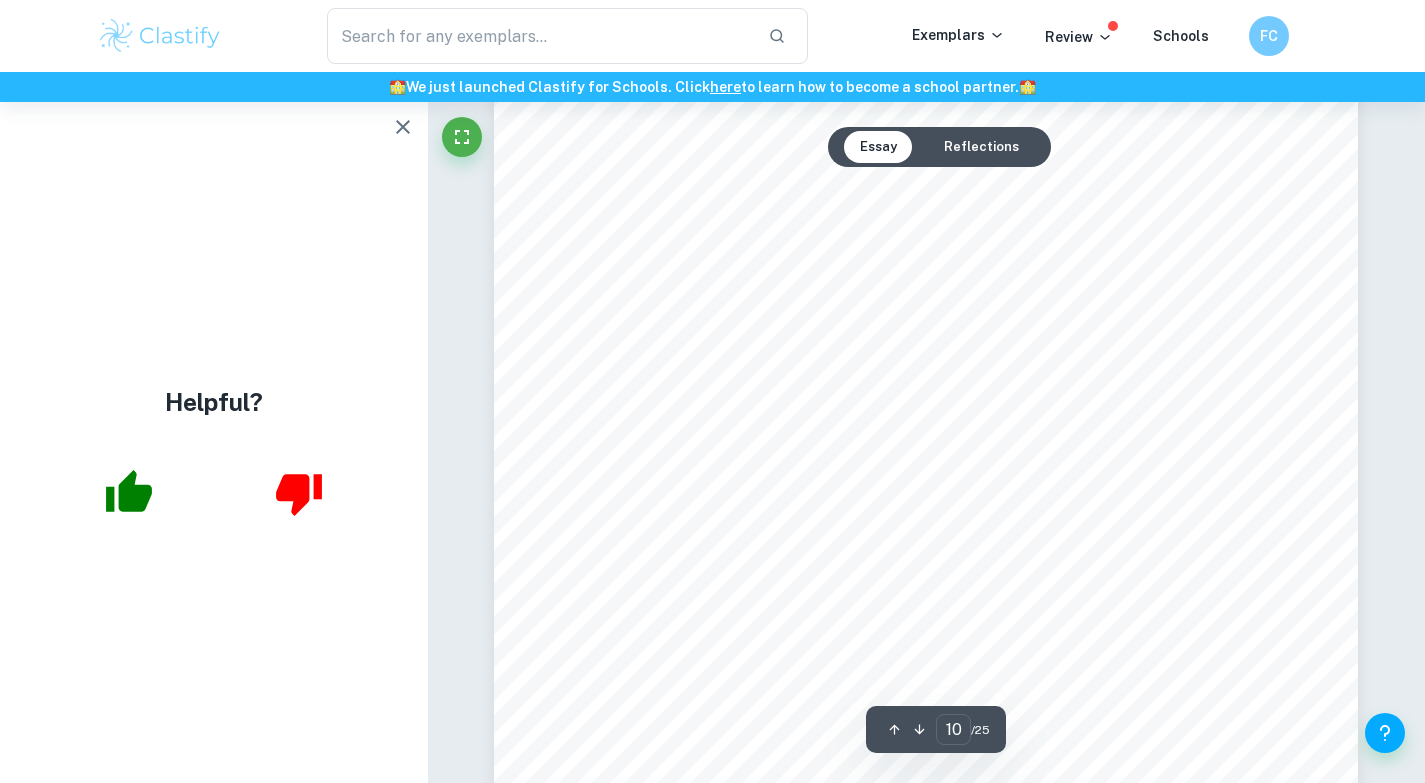 scroll, scrollTop: 11569, scrollLeft: 0, axis: vertical 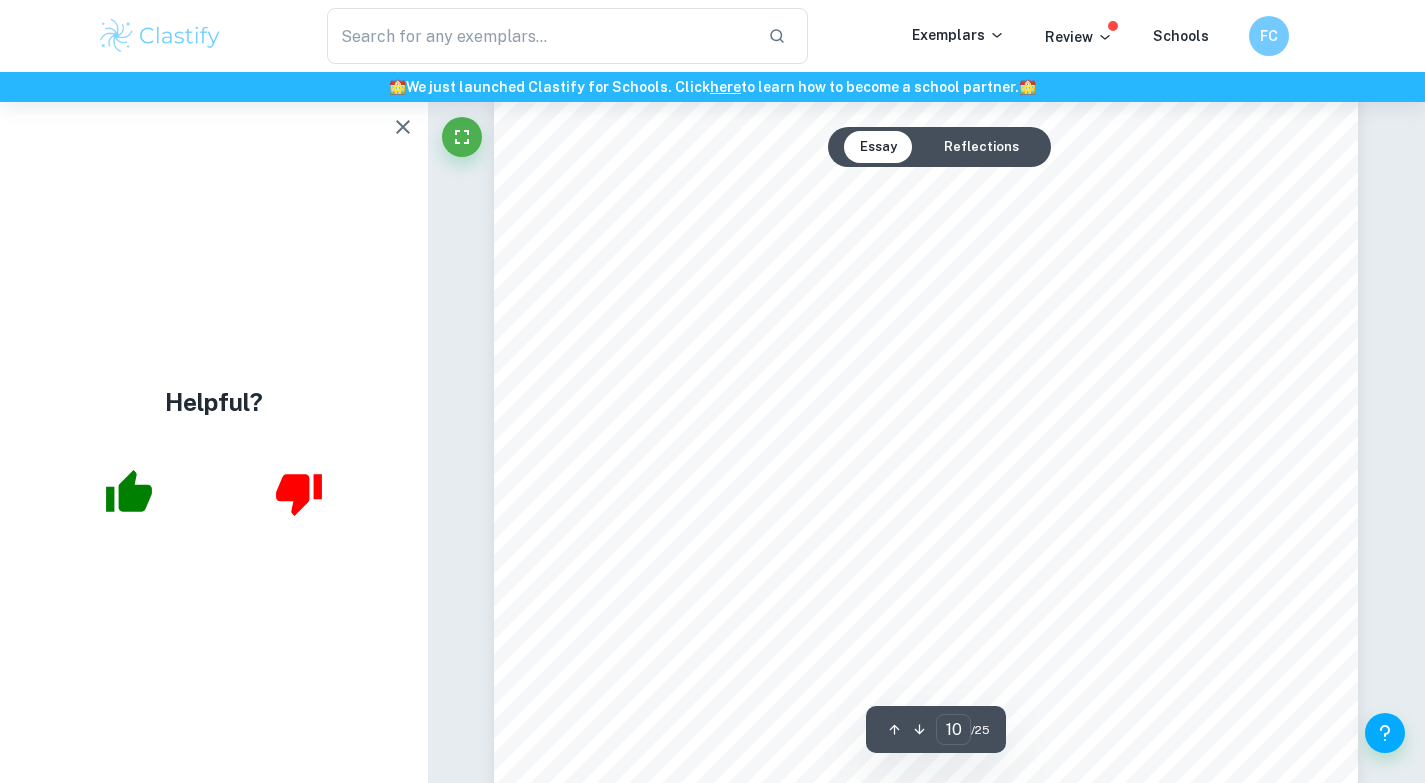 type on "technique" 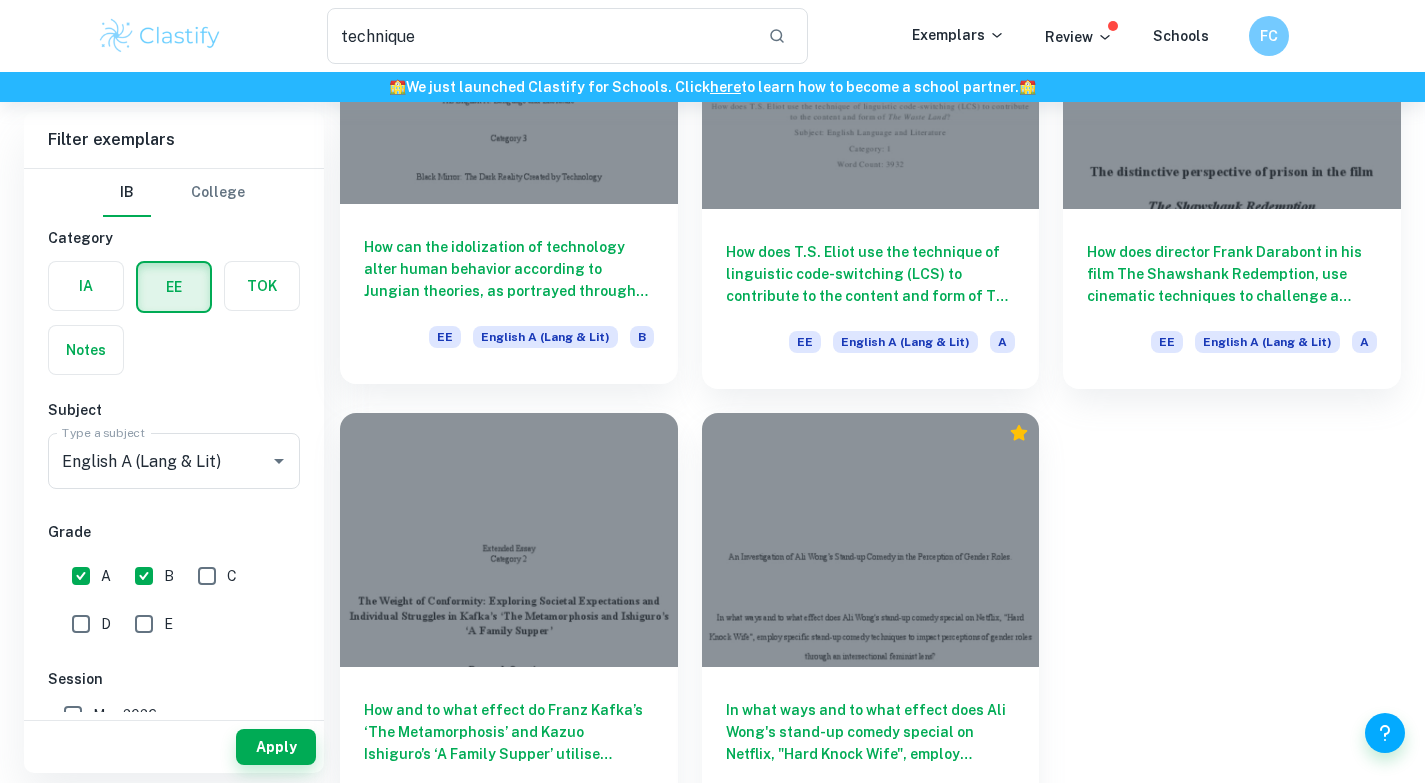 scroll, scrollTop: 782, scrollLeft: 0, axis: vertical 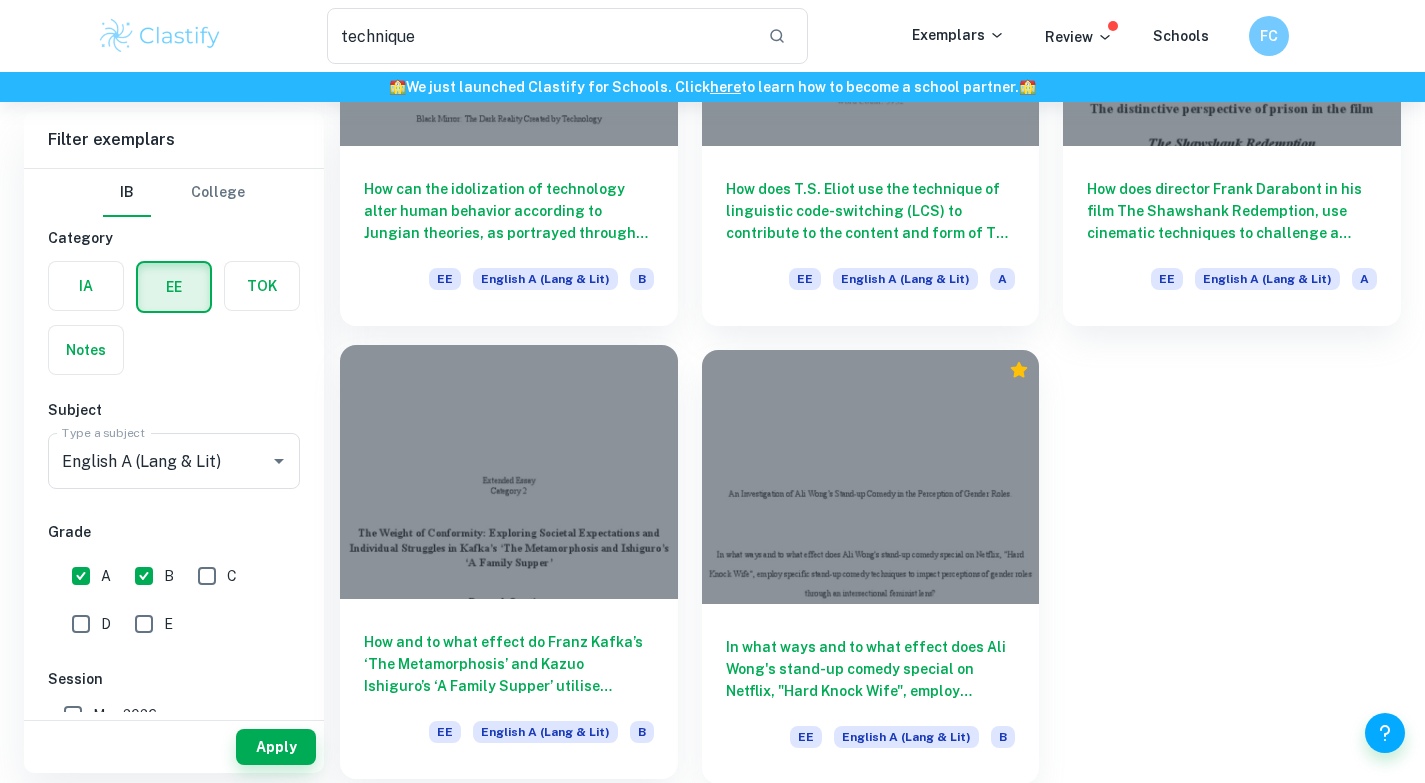 click on "How and to what effect do Franz Kafka’s ‘The Metamorphosis’ and Kazuo Ishiguro’s ‘A Family Supper’ utilise literary techniques to portray societal expectations and their impact on an individual?" at bounding box center [509, 664] 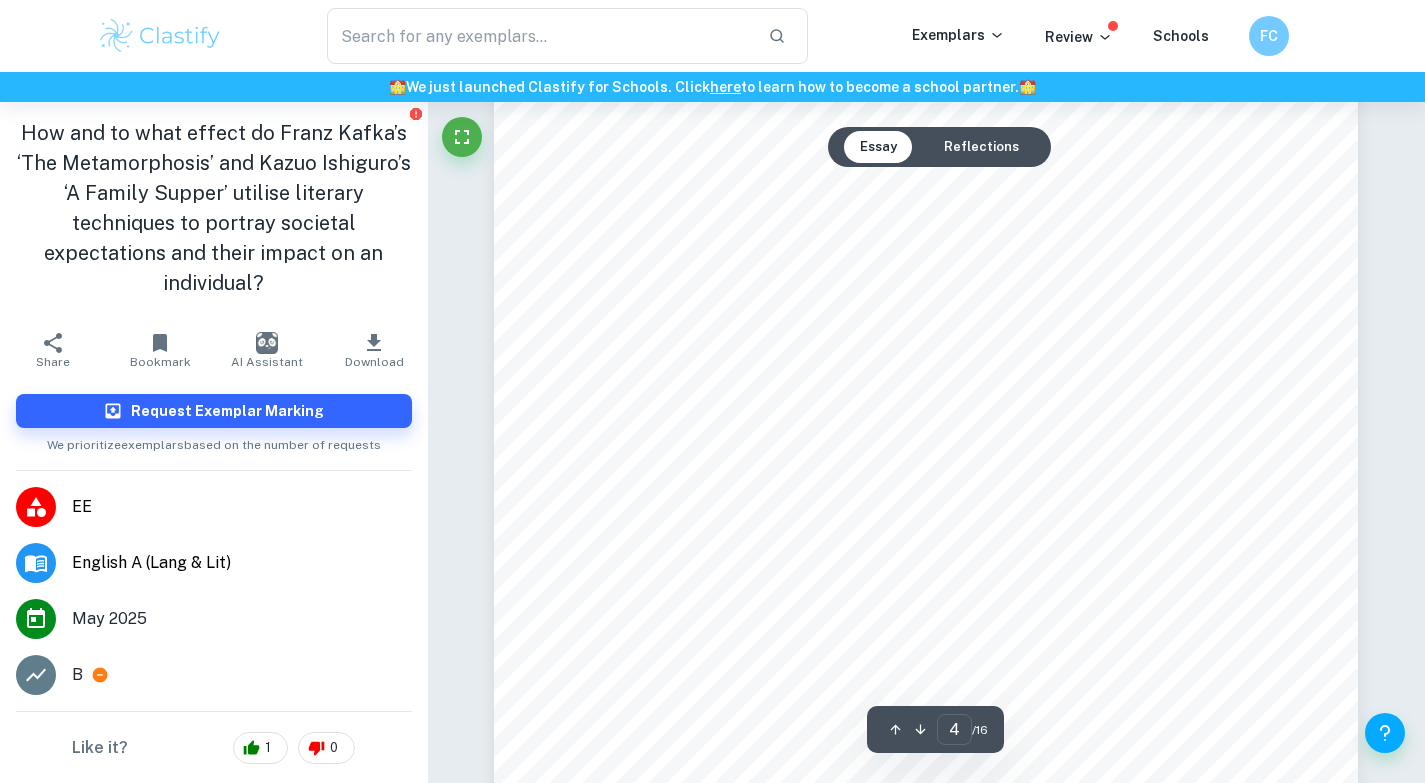 scroll, scrollTop: 3964, scrollLeft: 0, axis: vertical 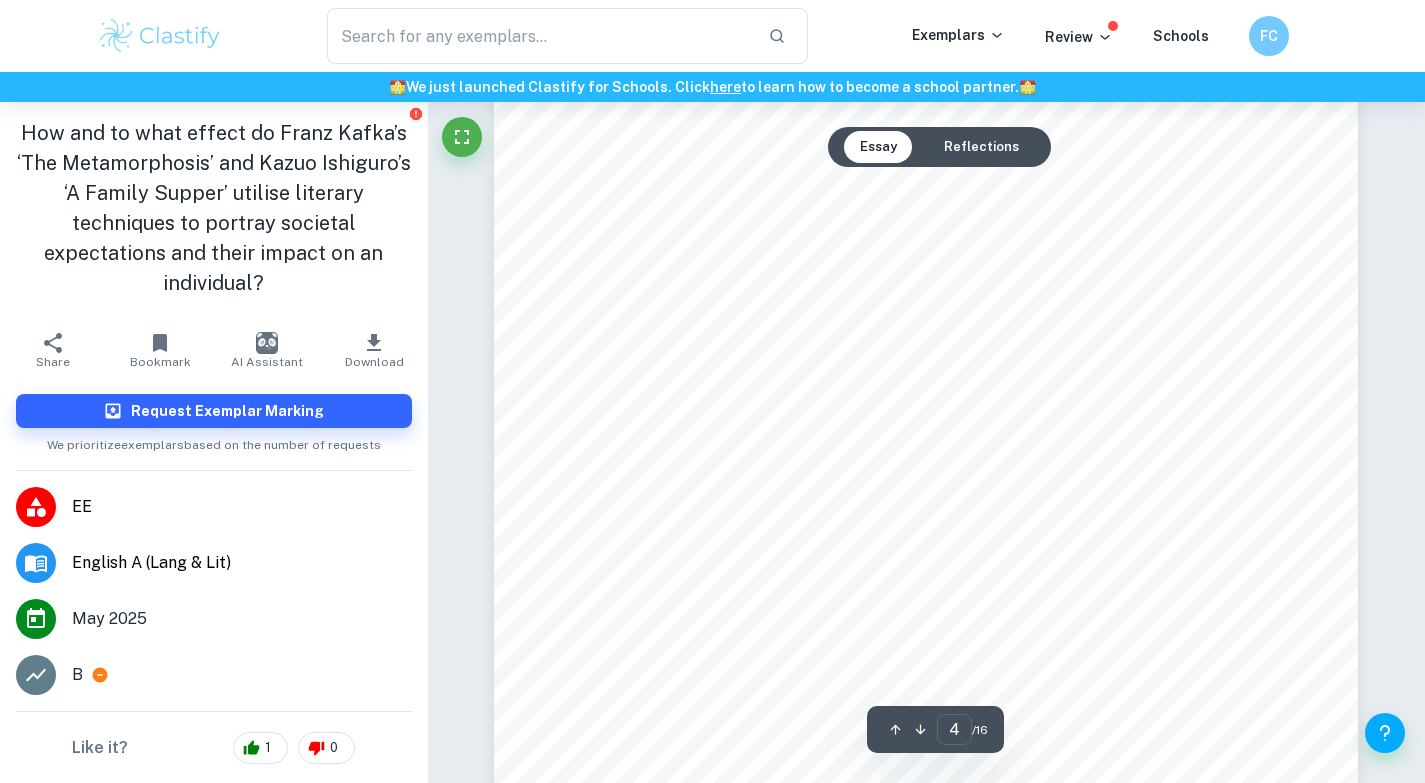 click on "Reflections" at bounding box center [981, 147] 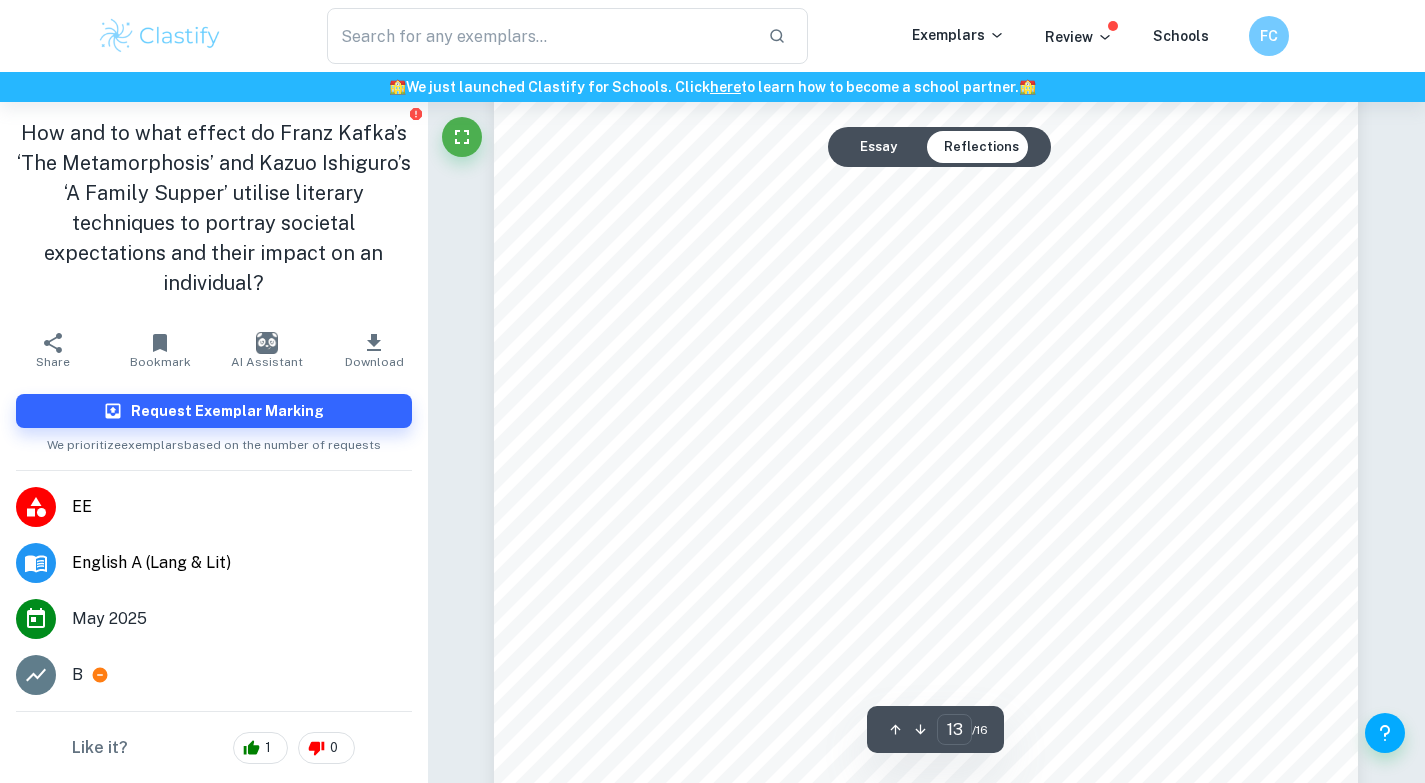 type on "14" 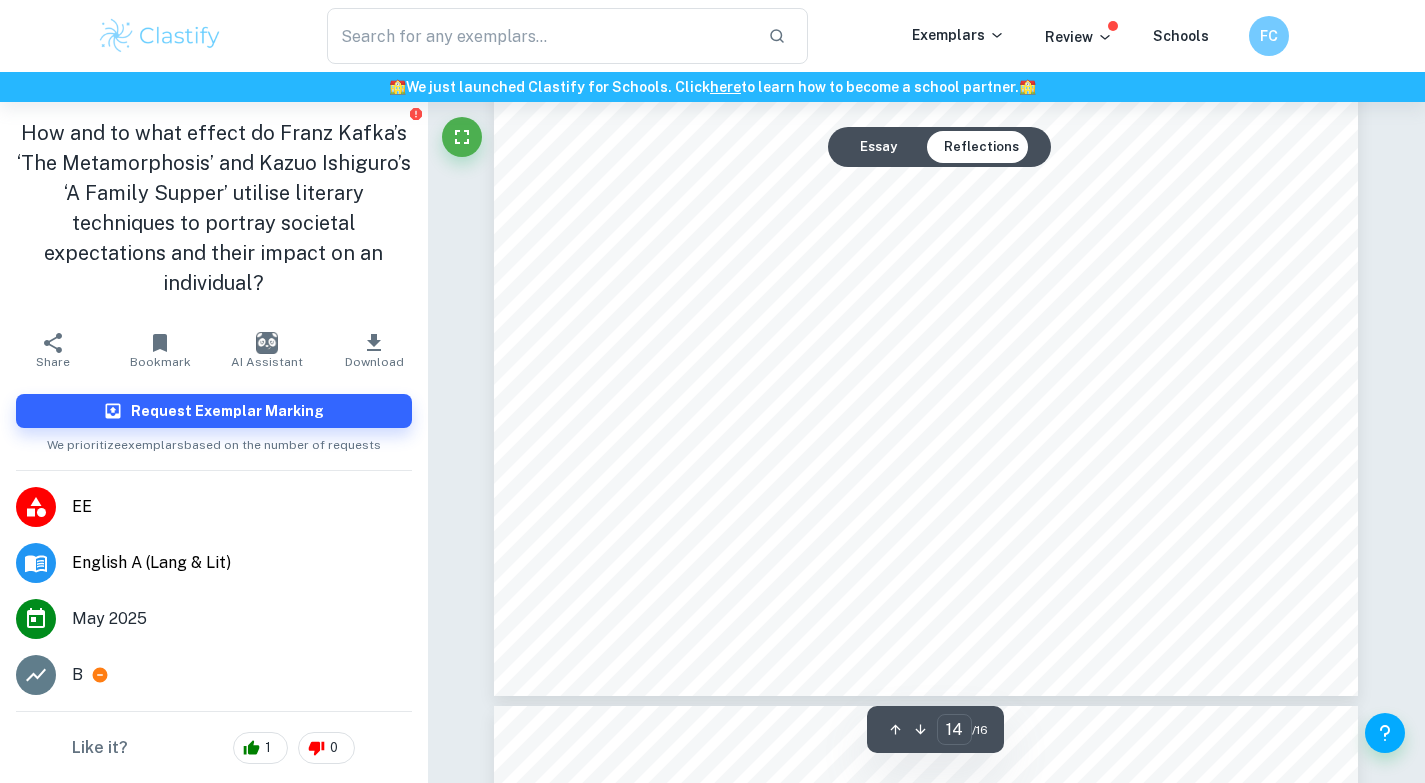 scroll, scrollTop: 15490, scrollLeft: 0, axis: vertical 